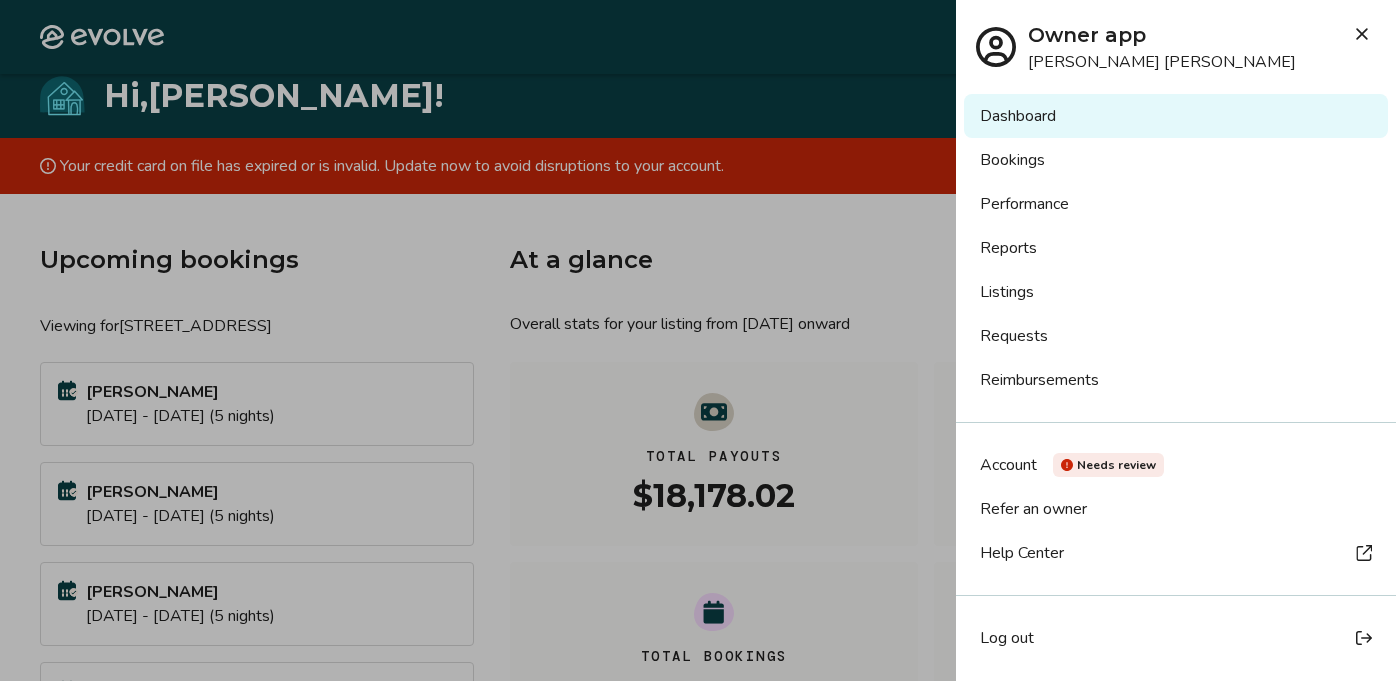 scroll, scrollTop: 146, scrollLeft: 0, axis: vertical 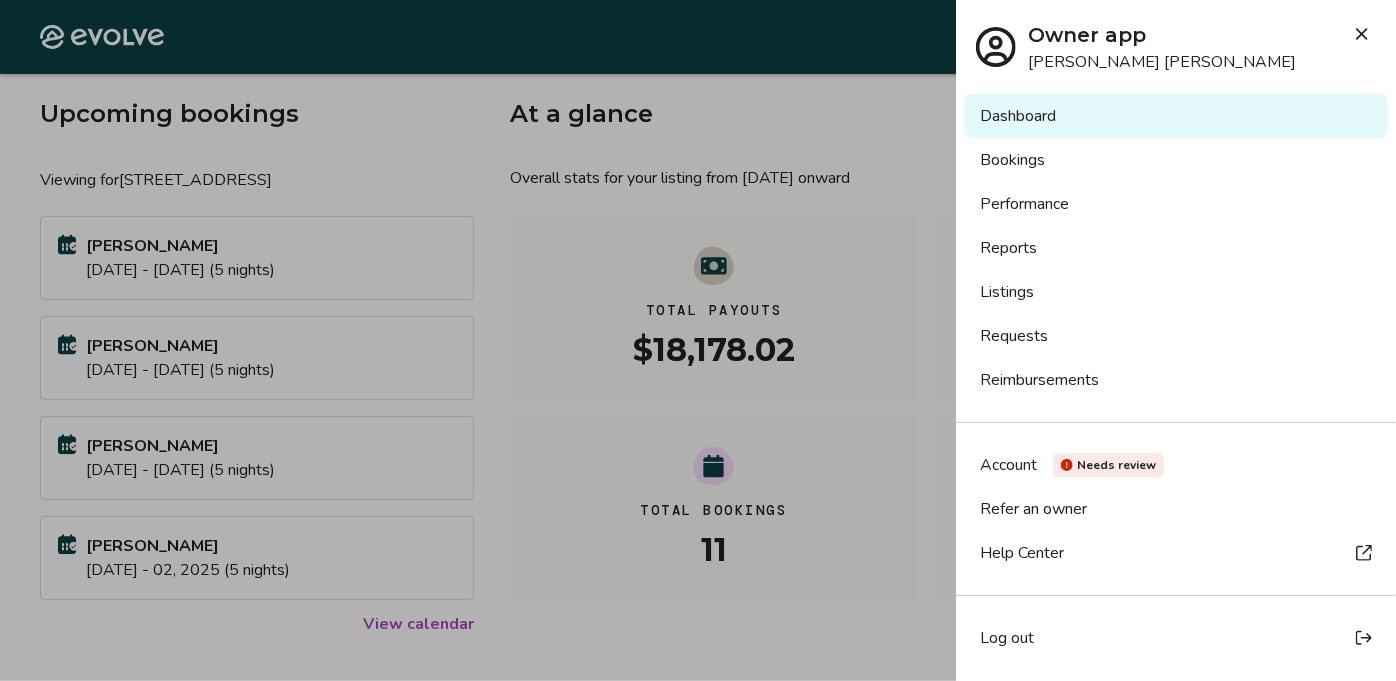 click on "Bookings" at bounding box center [1176, 160] 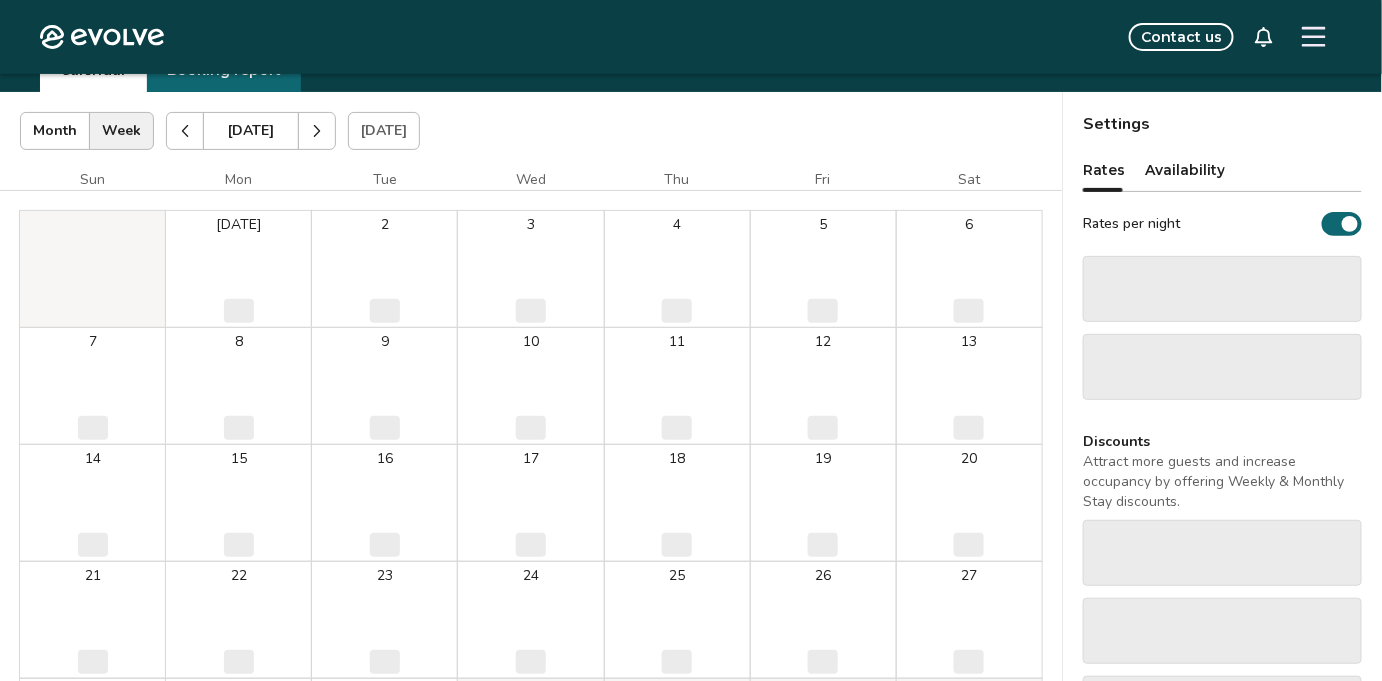 scroll, scrollTop: 90, scrollLeft: 0, axis: vertical 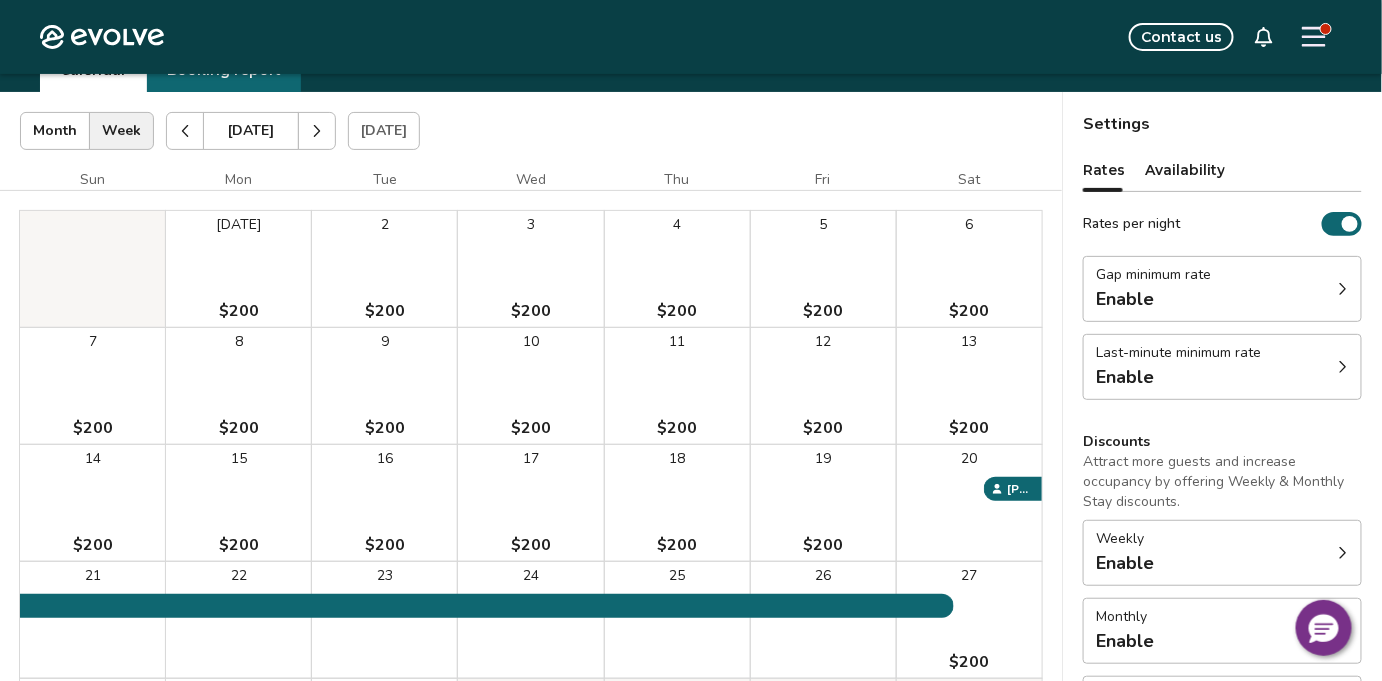 click at bounding box center [185, 131] 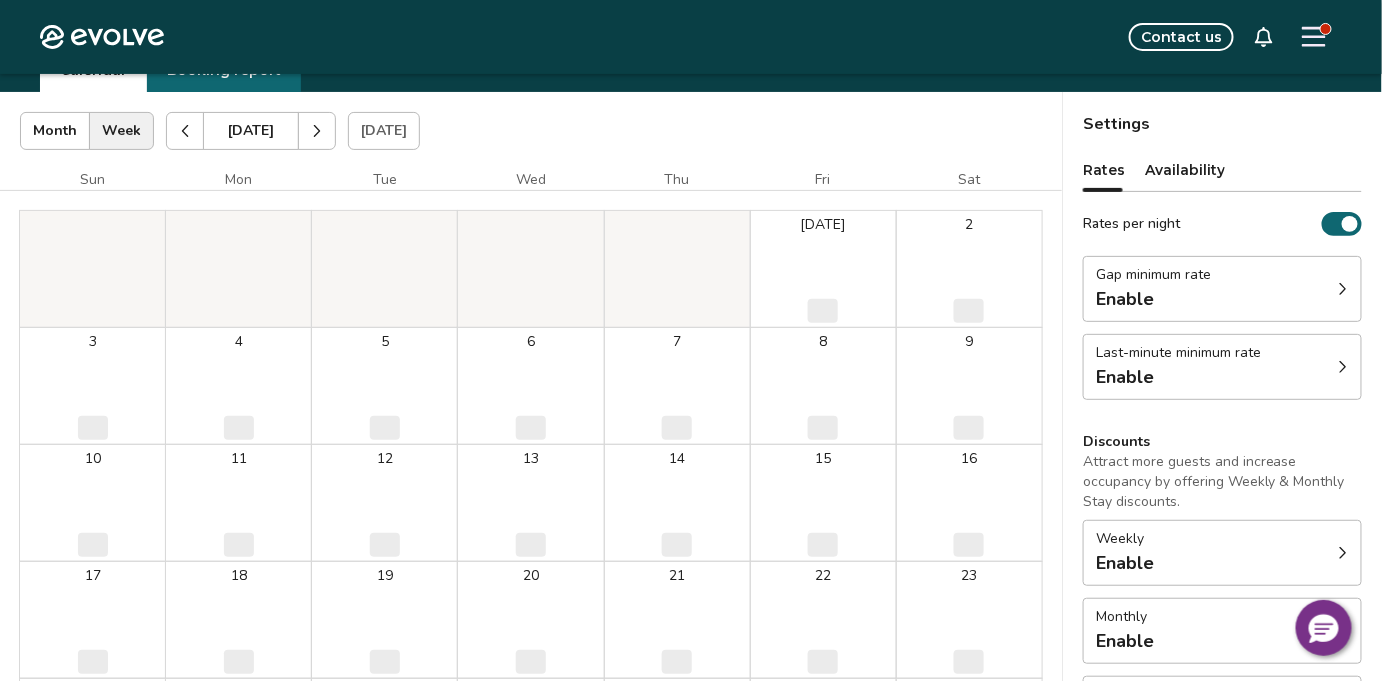 click 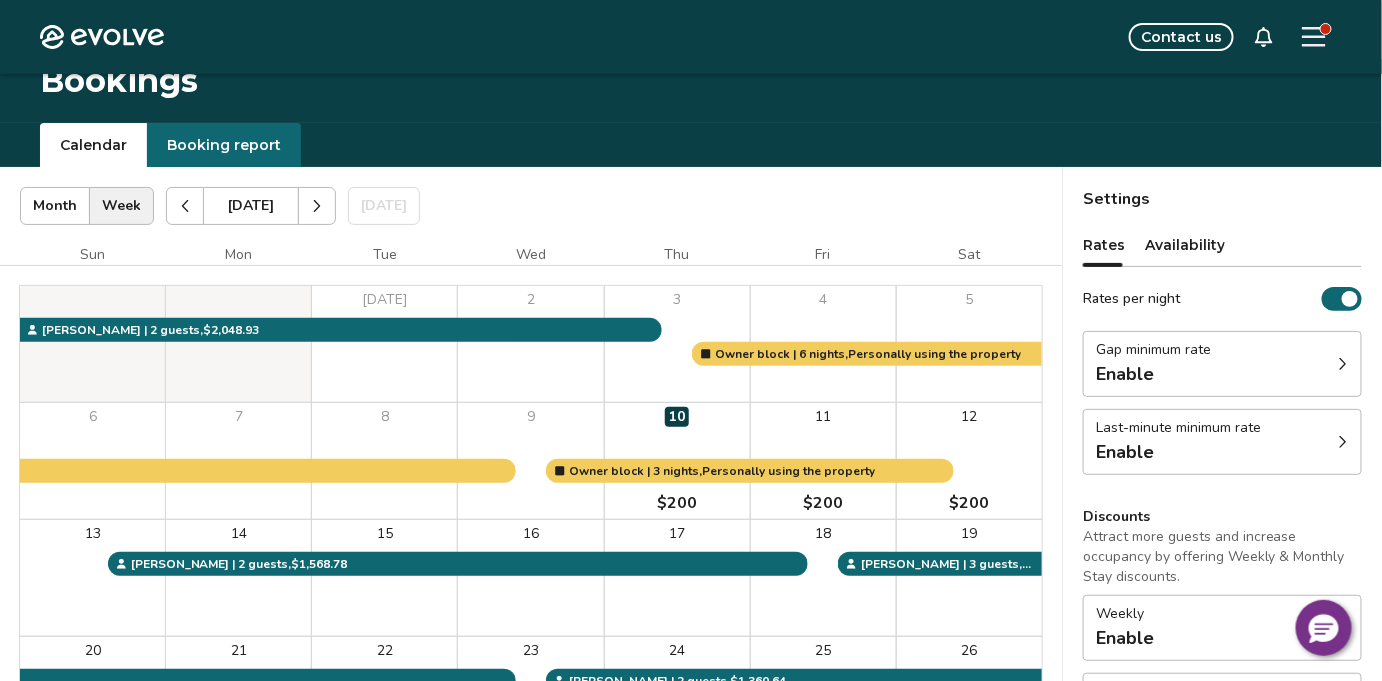 scroll, scrollTop: 13, scrollLeft: 0, axis: vertical 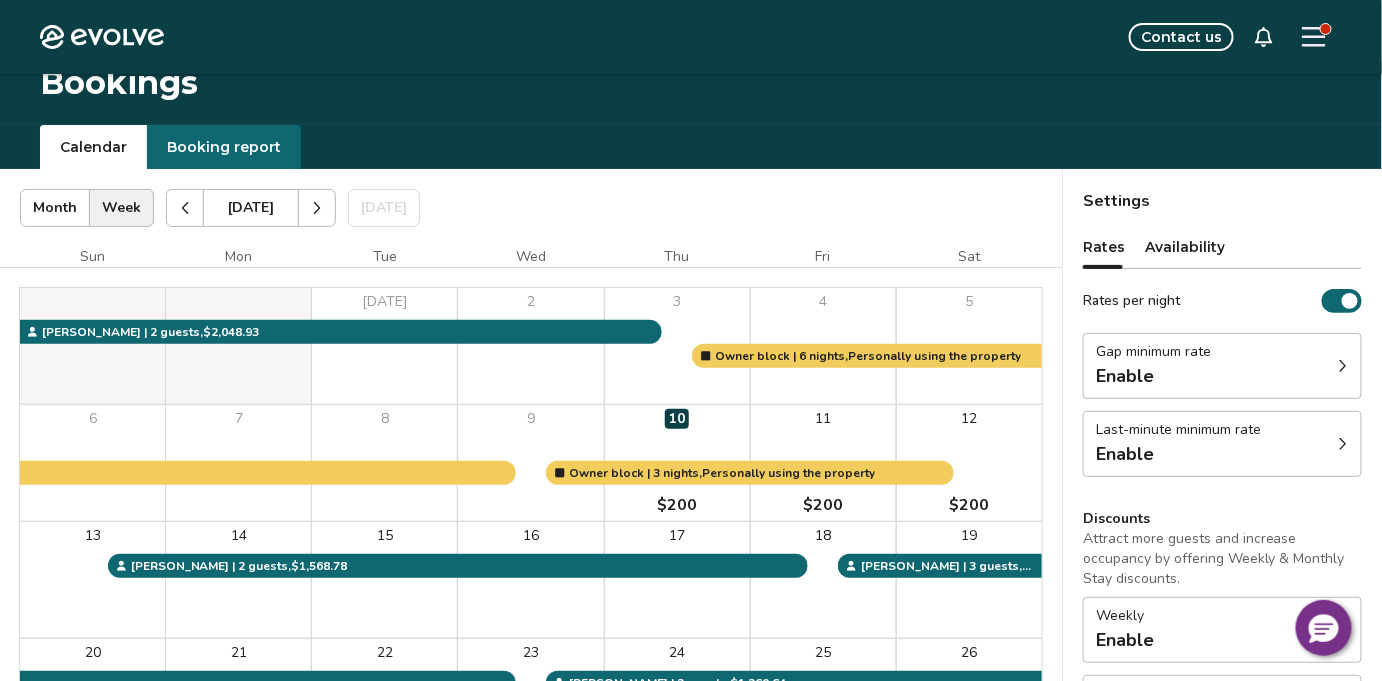 click 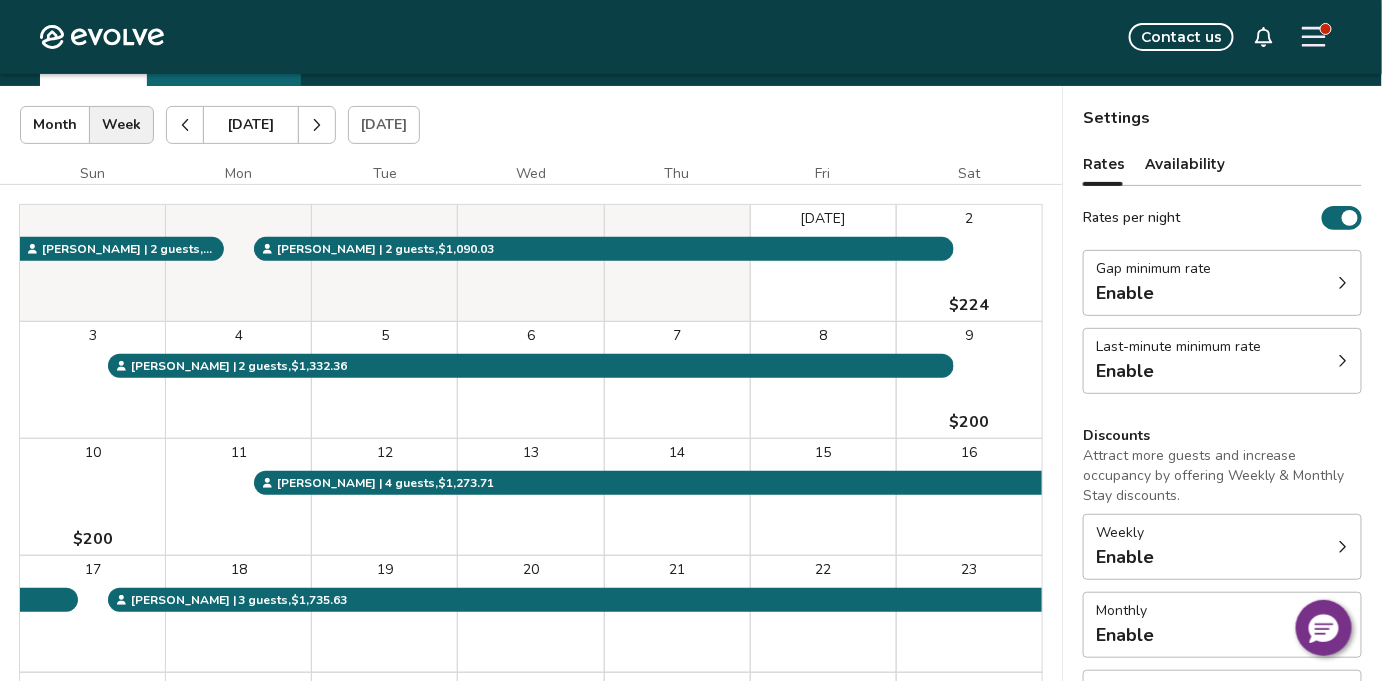 scroll, scrollTop: 0, scrollLeft: 0, axis: both 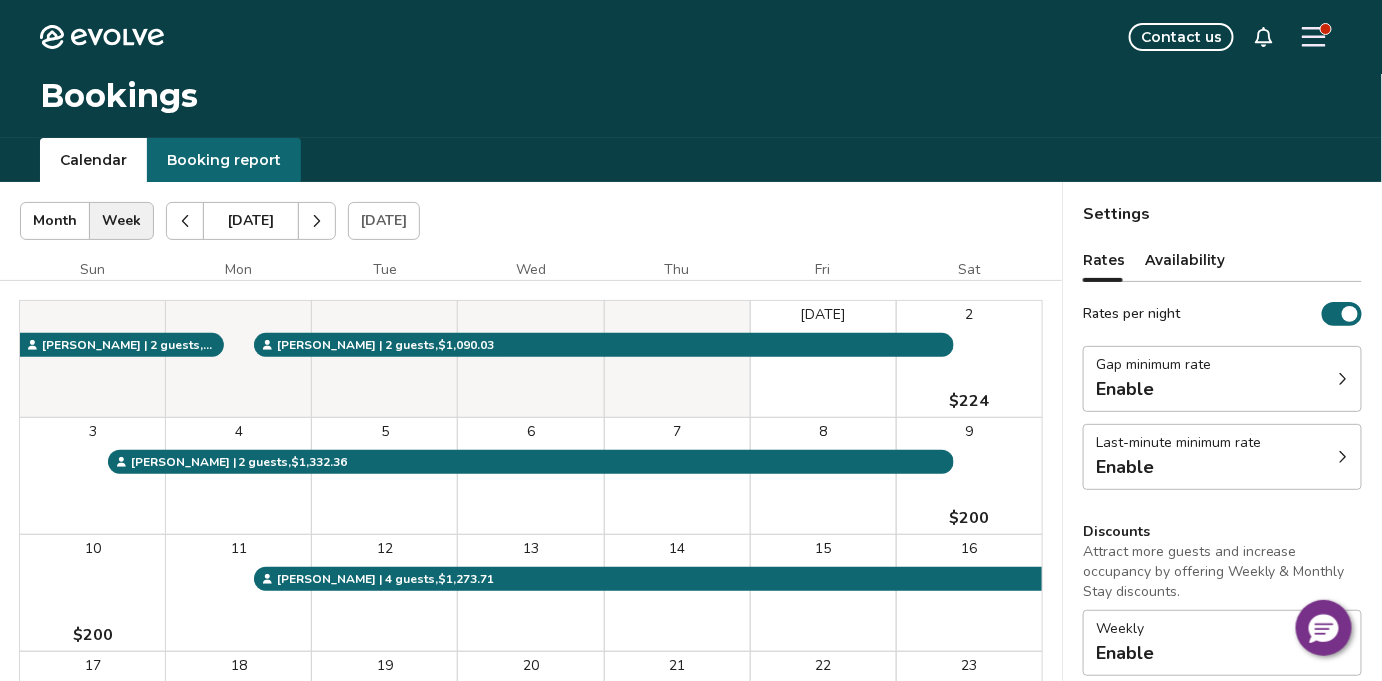 click 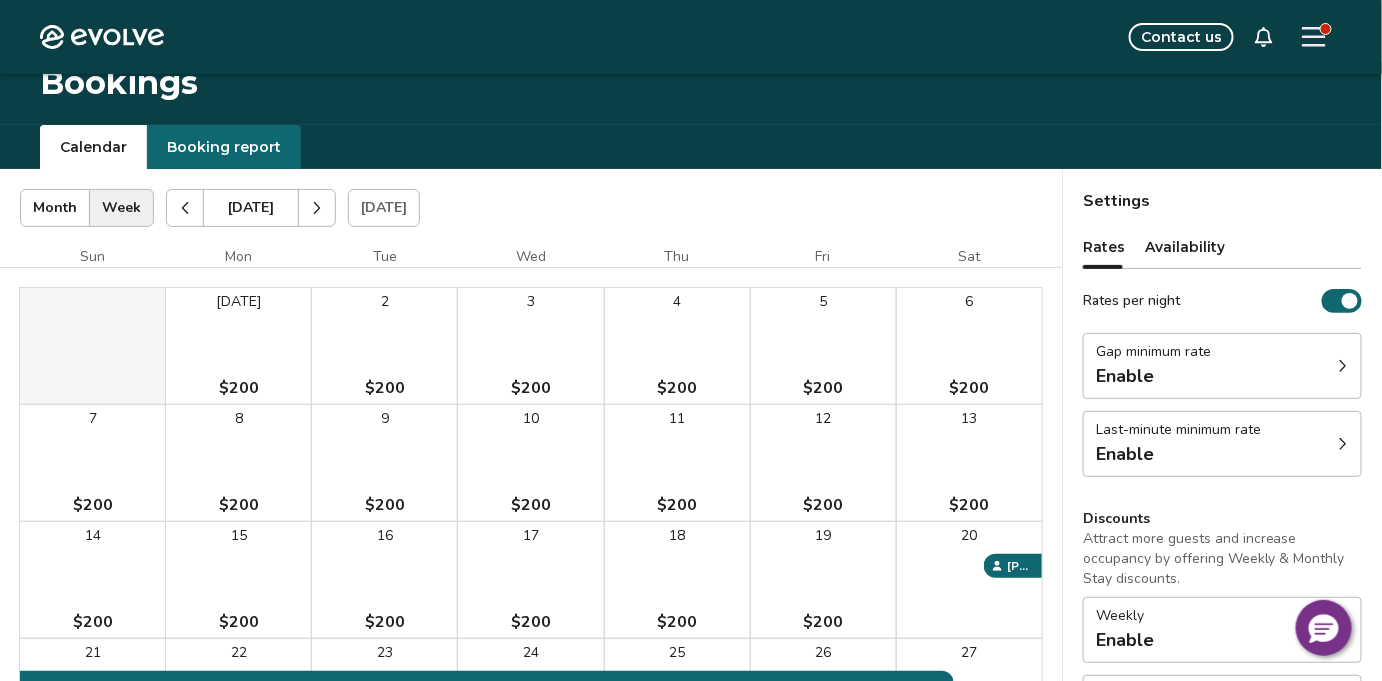 scroll, scrollTop: 0, scrollLeft: 0, axis: both 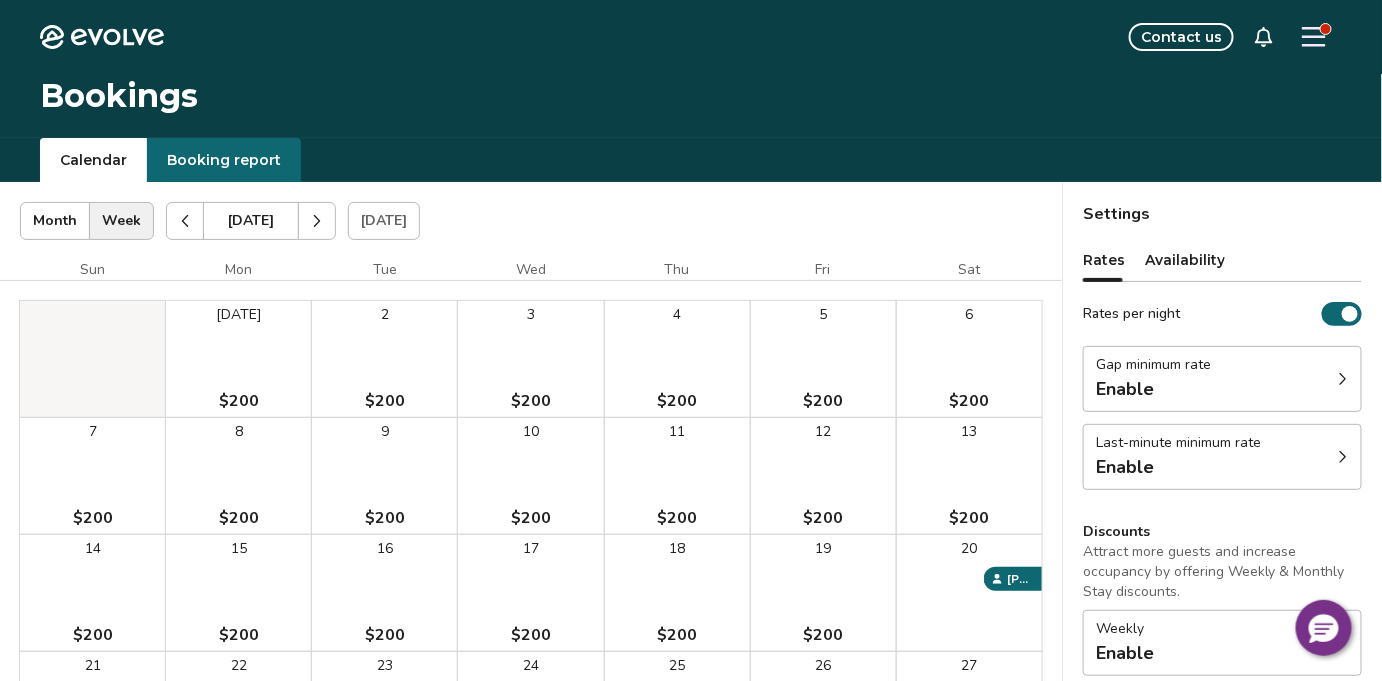 click at bounding box center (185, 221) 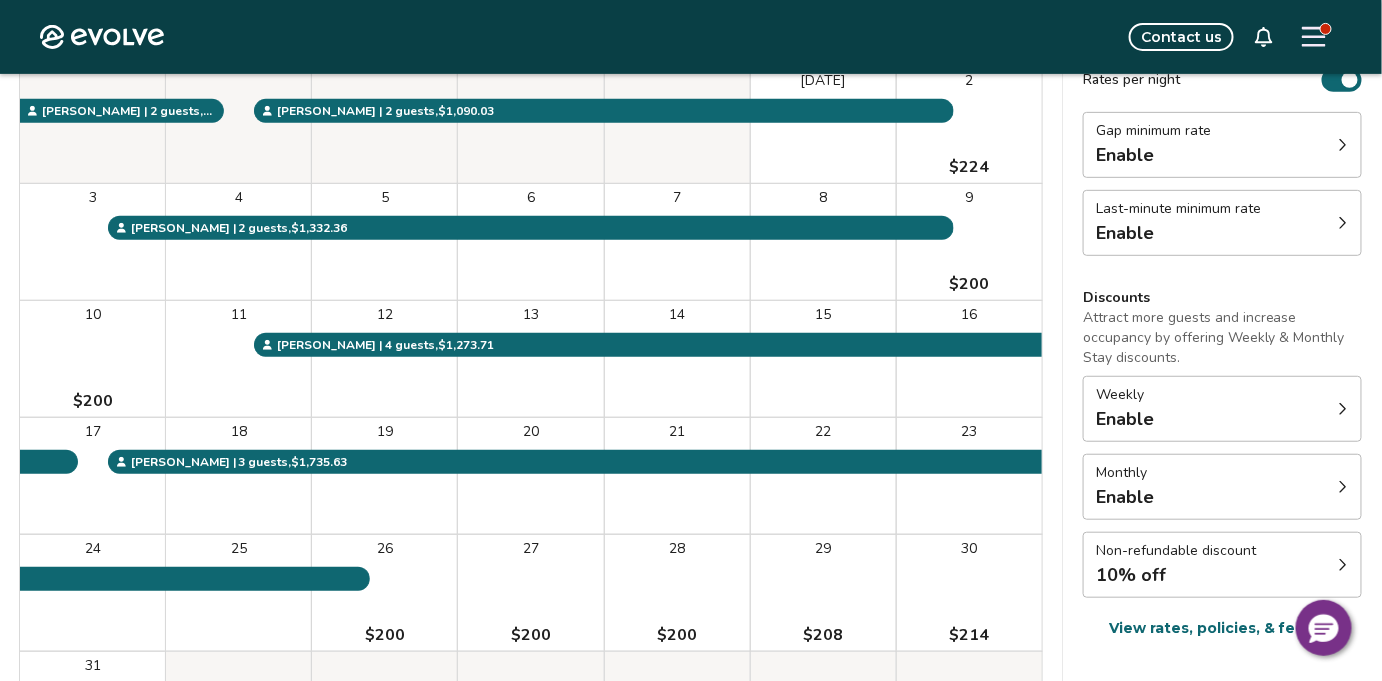 scroll, scrollTop: 0, scrollLeft: 0, axis: both 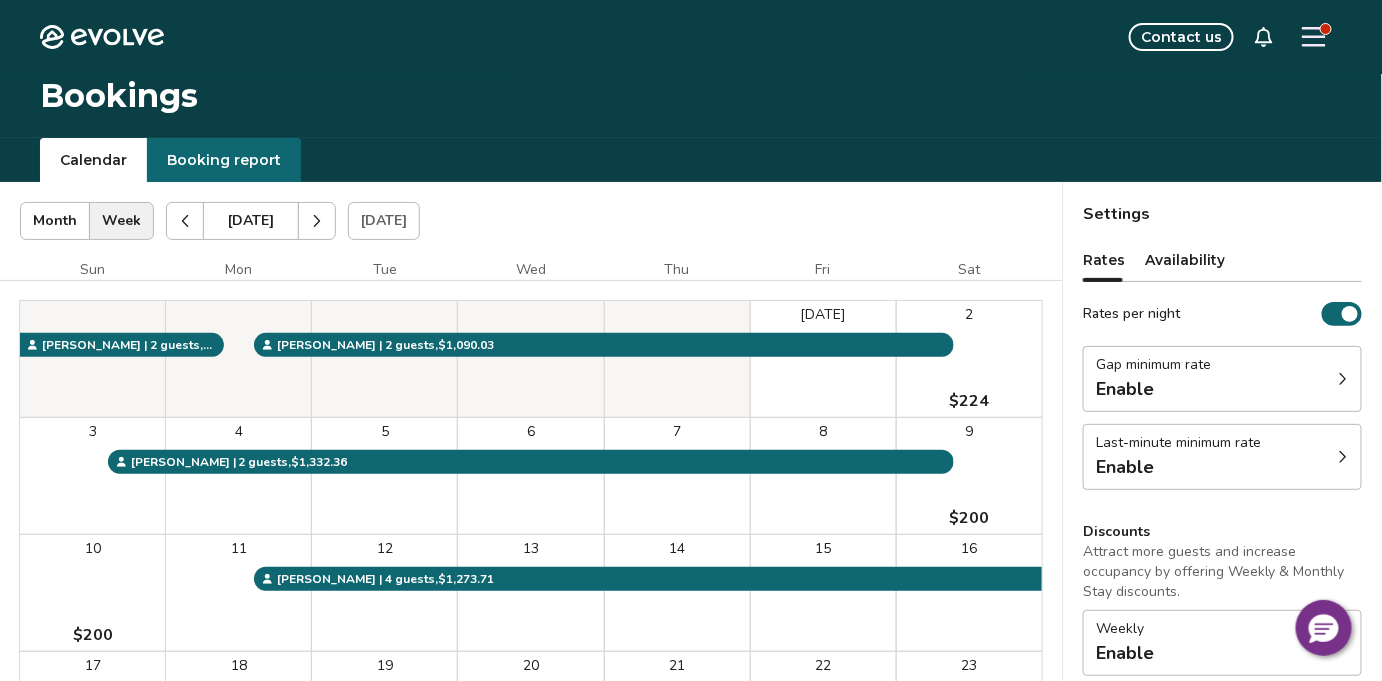 click 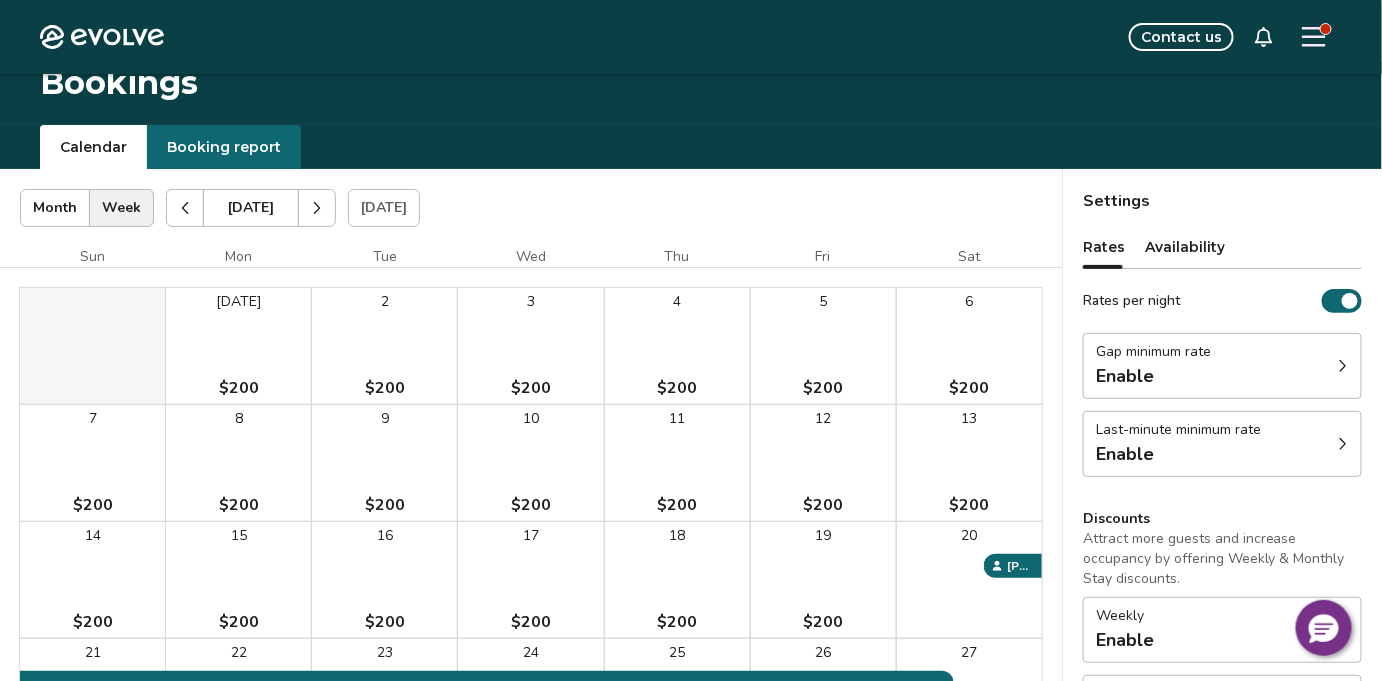 scroll, scrollTop: 12, scrollLeft: 0, axis: vertical 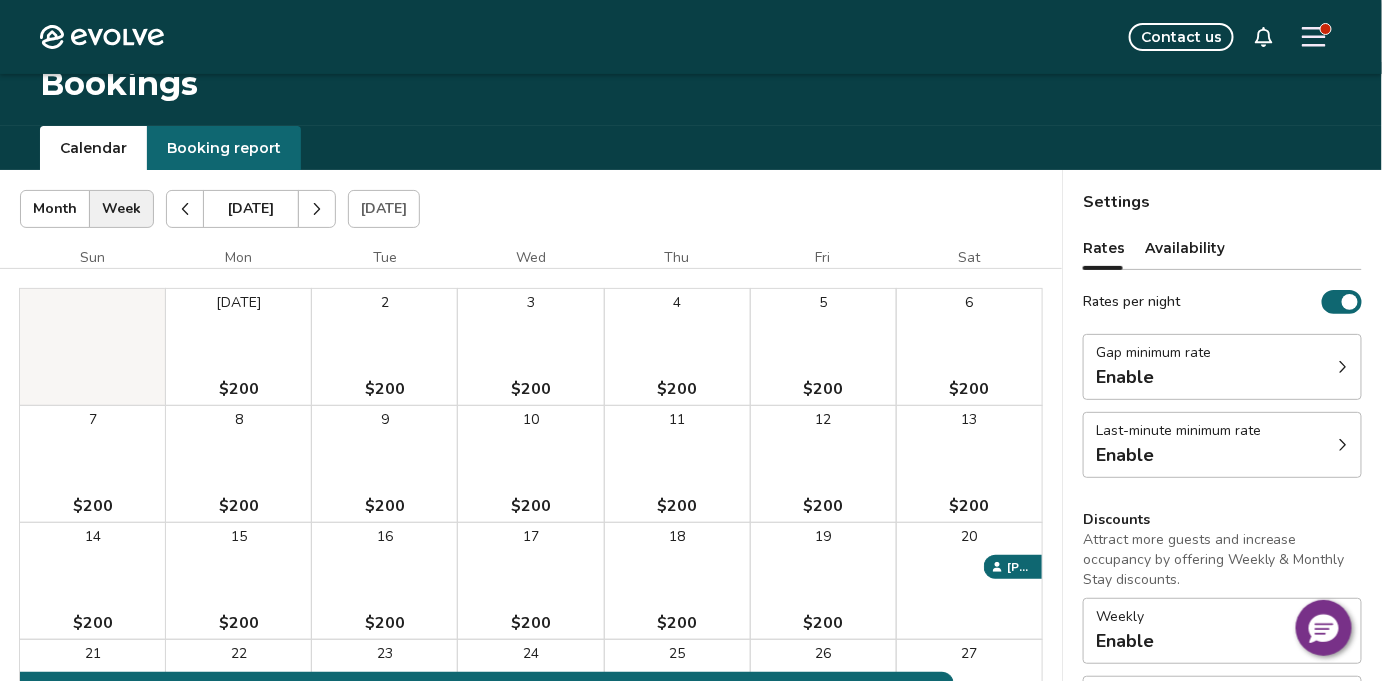 click 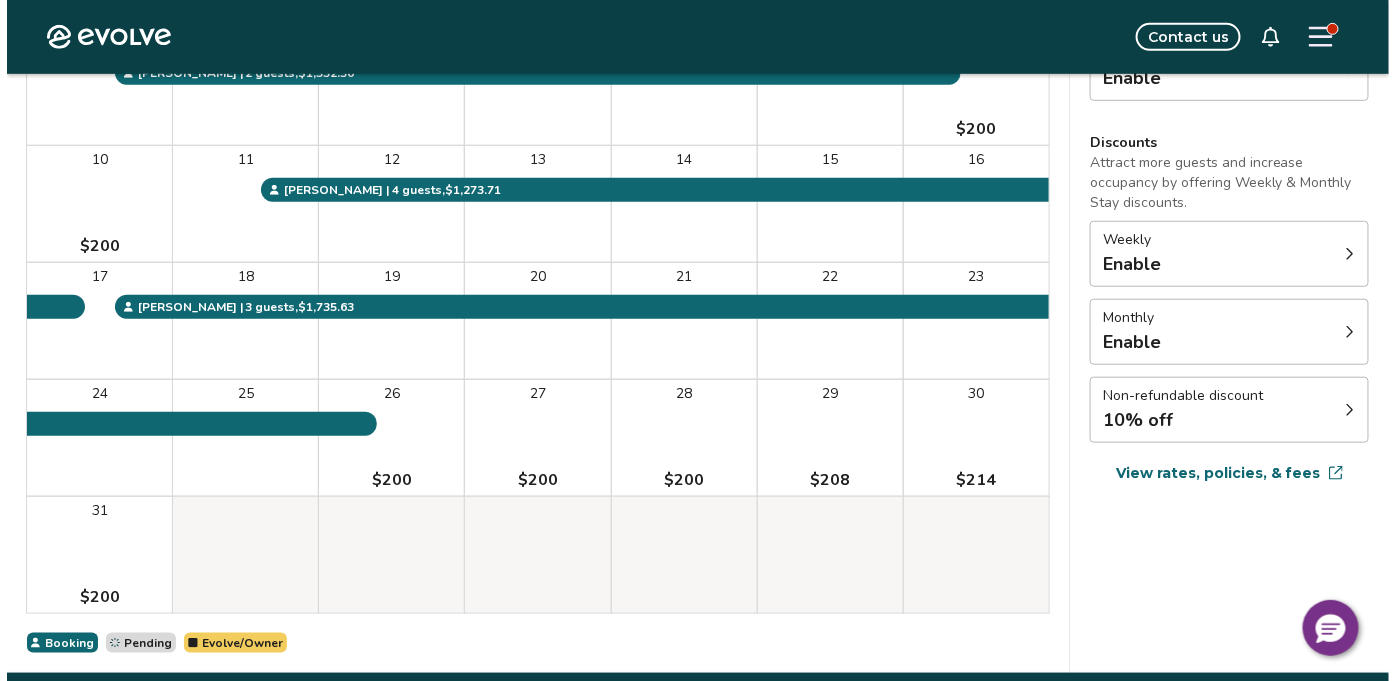 scroll, scrollTop: 389, scrollLeft: 0, axis: vertical 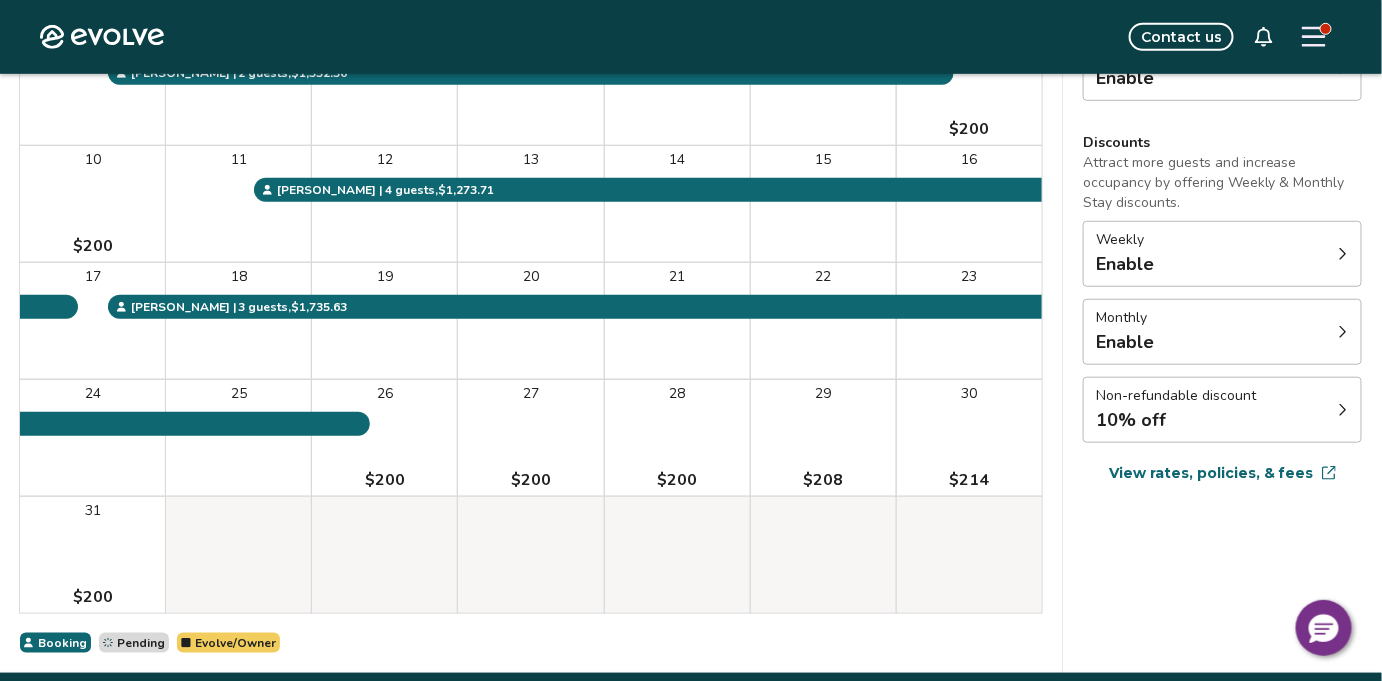 click on "29 $208" at bounding box center (823, 438) 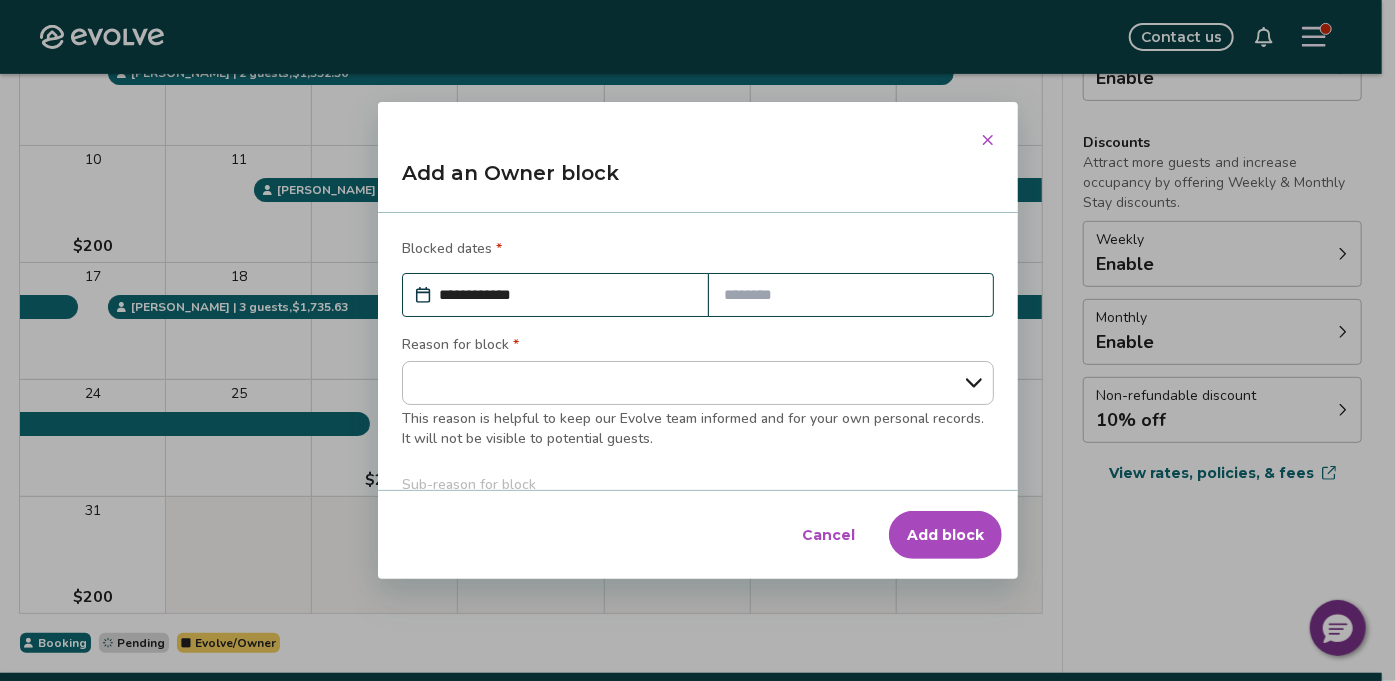 click on "**********" at bounding box center [698, 383] 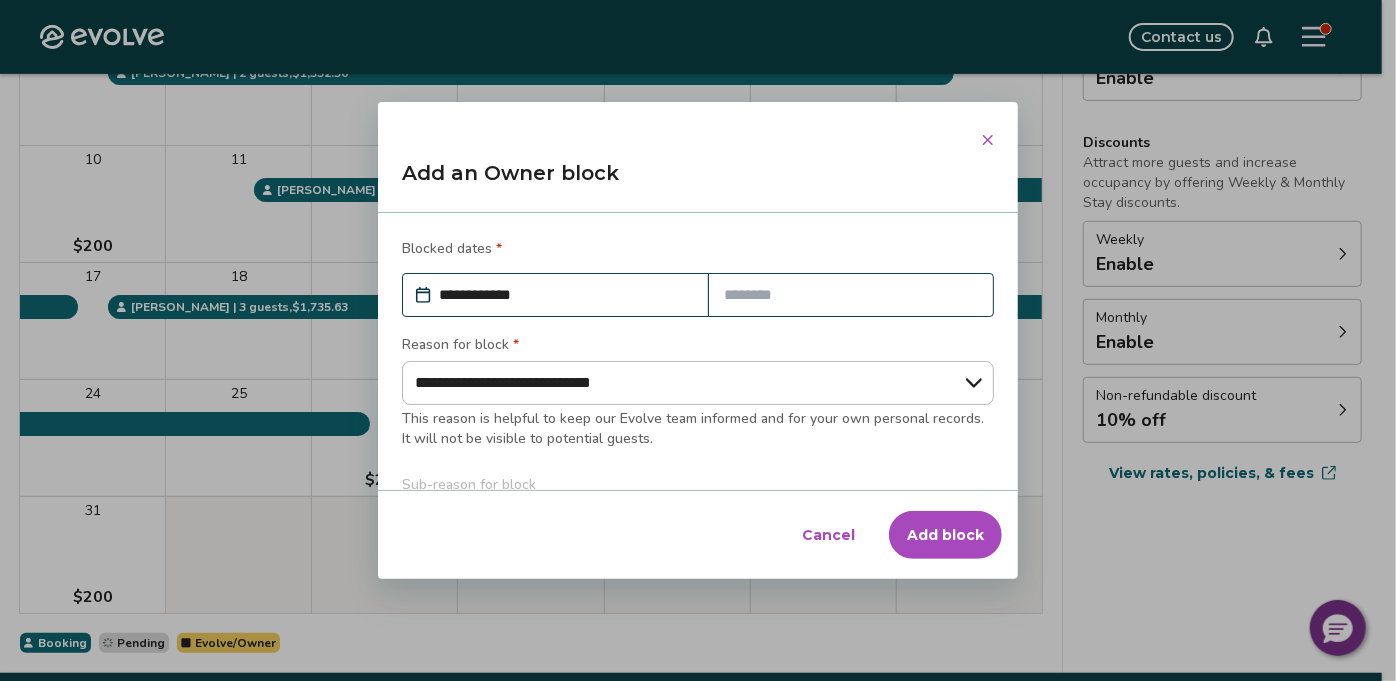 click on "**********" at bounding box center (698, 383) 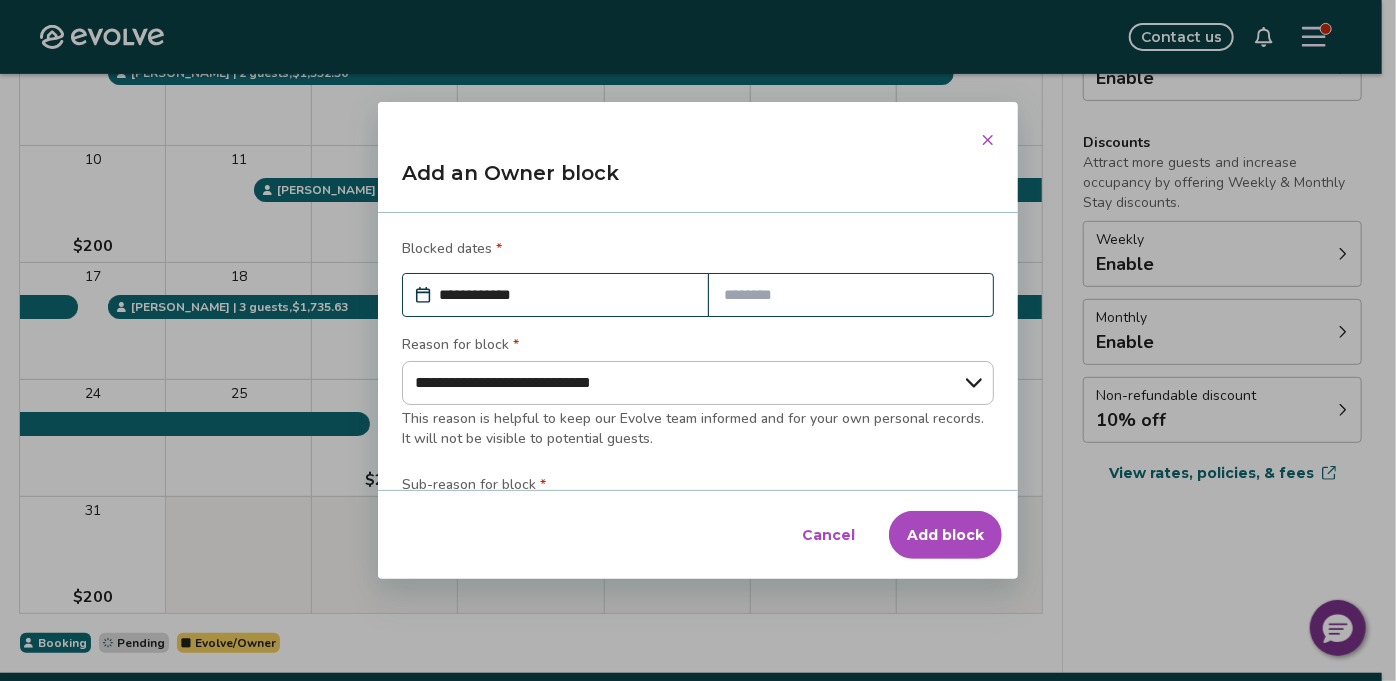 click at bounding box center [851, 295] 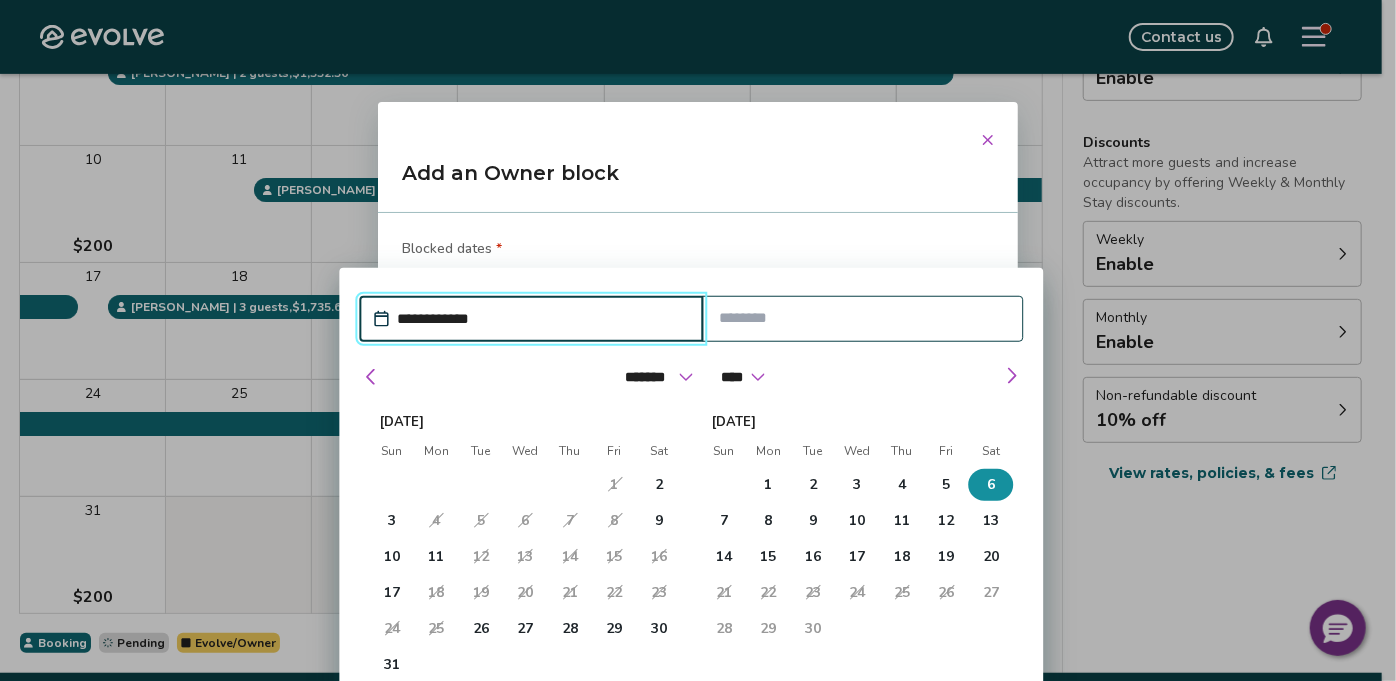 click on "6" at bounding box center (991, 485) 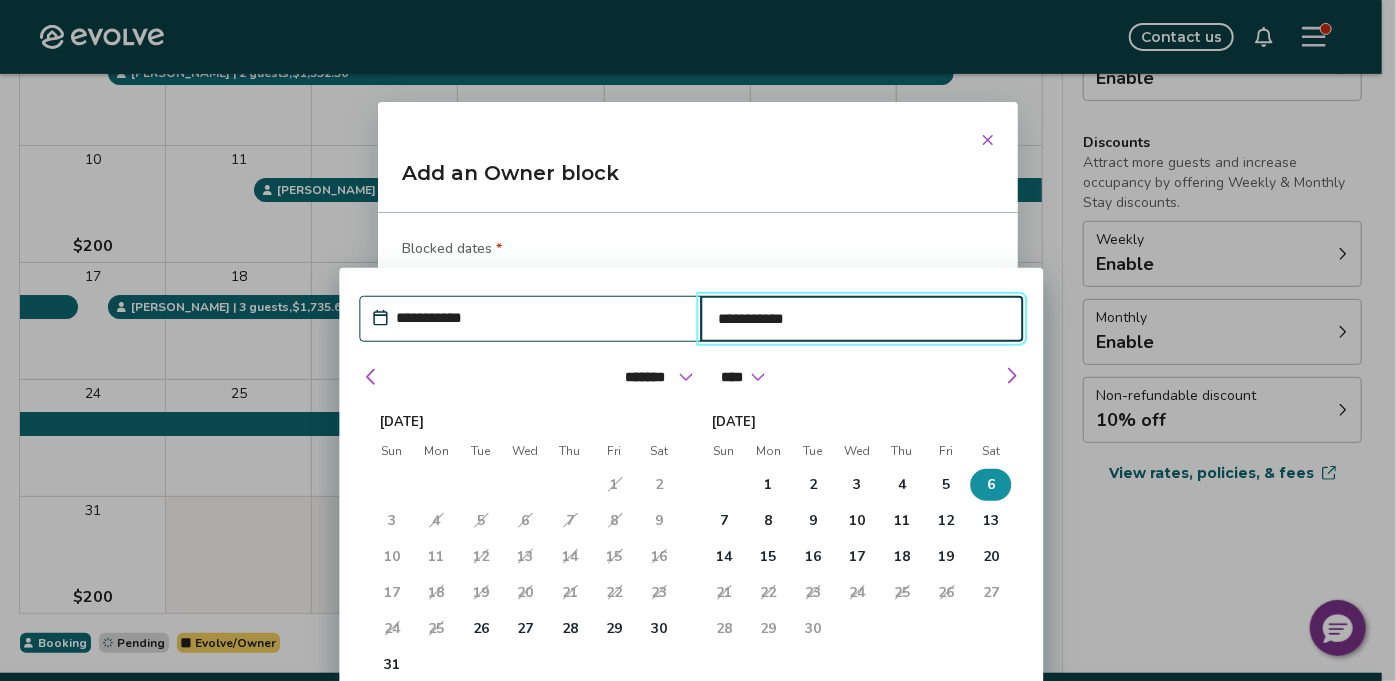 type on "*" 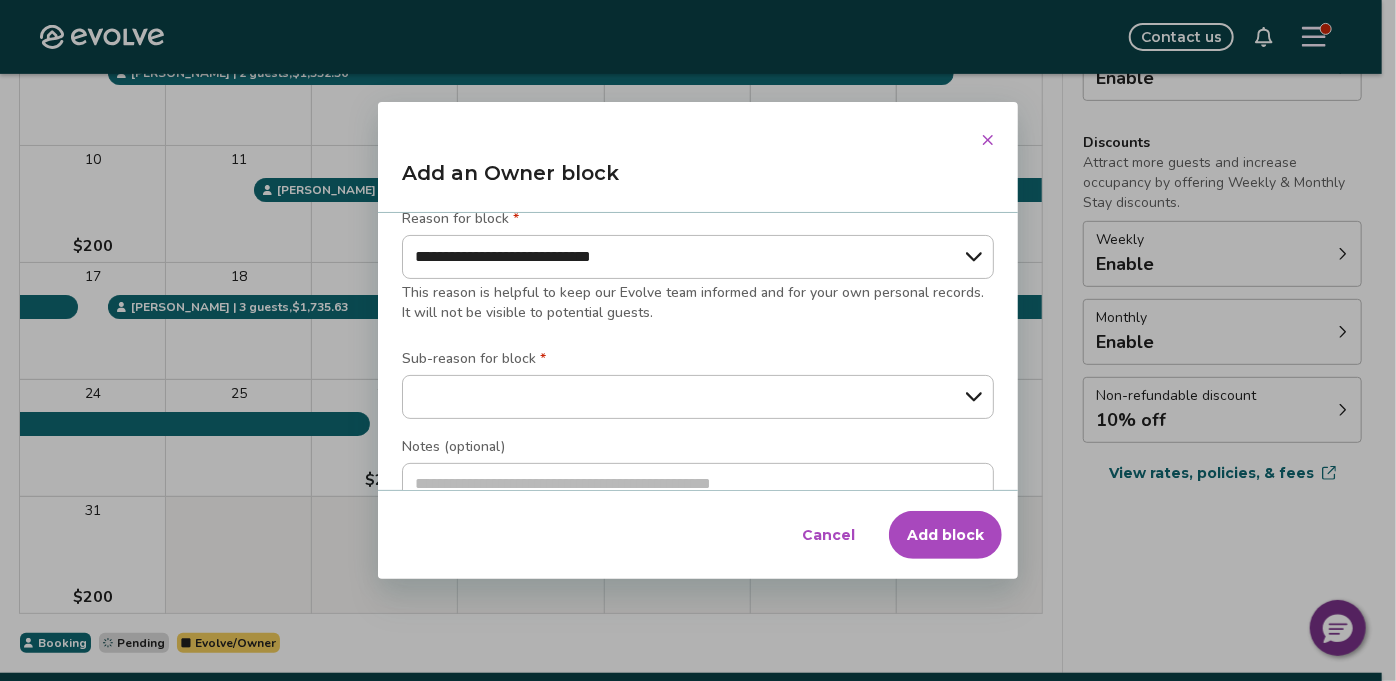 scroll, scrollTop: 264, scrollLeft: 0, axis: vertical 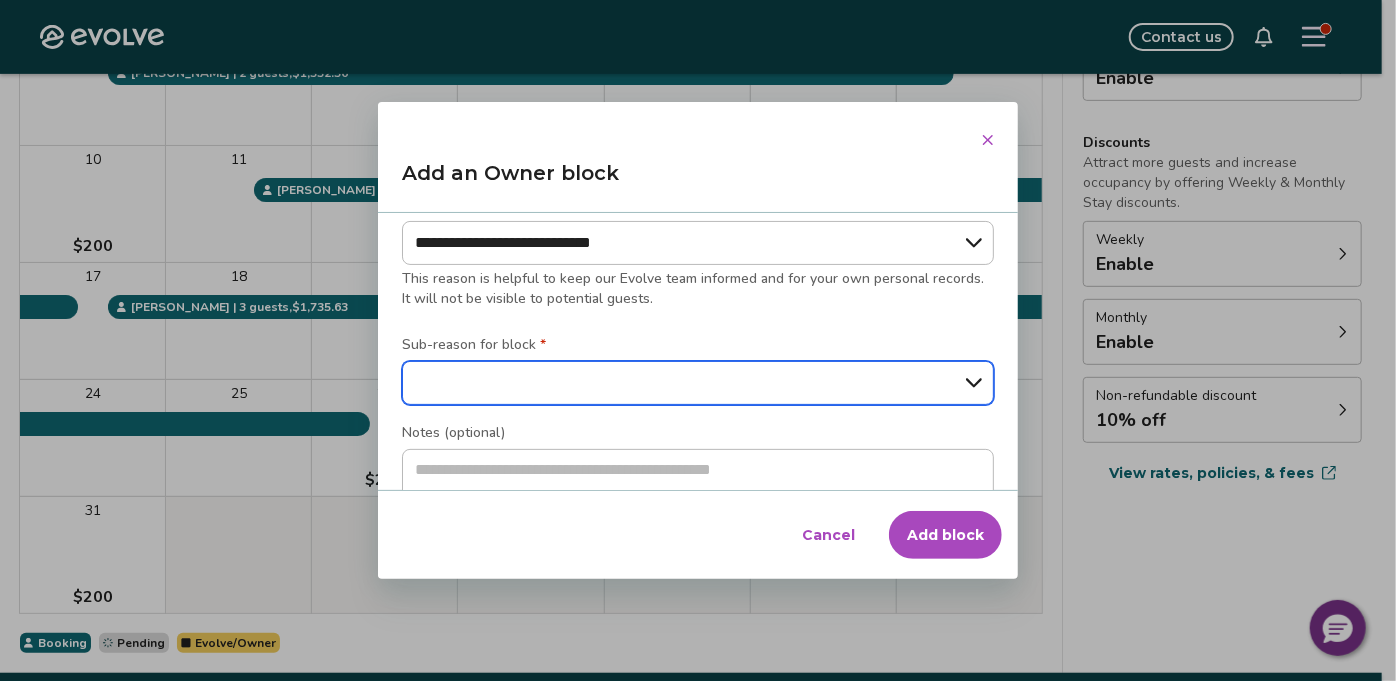 click on "**********" at bounding box center (698, 383) 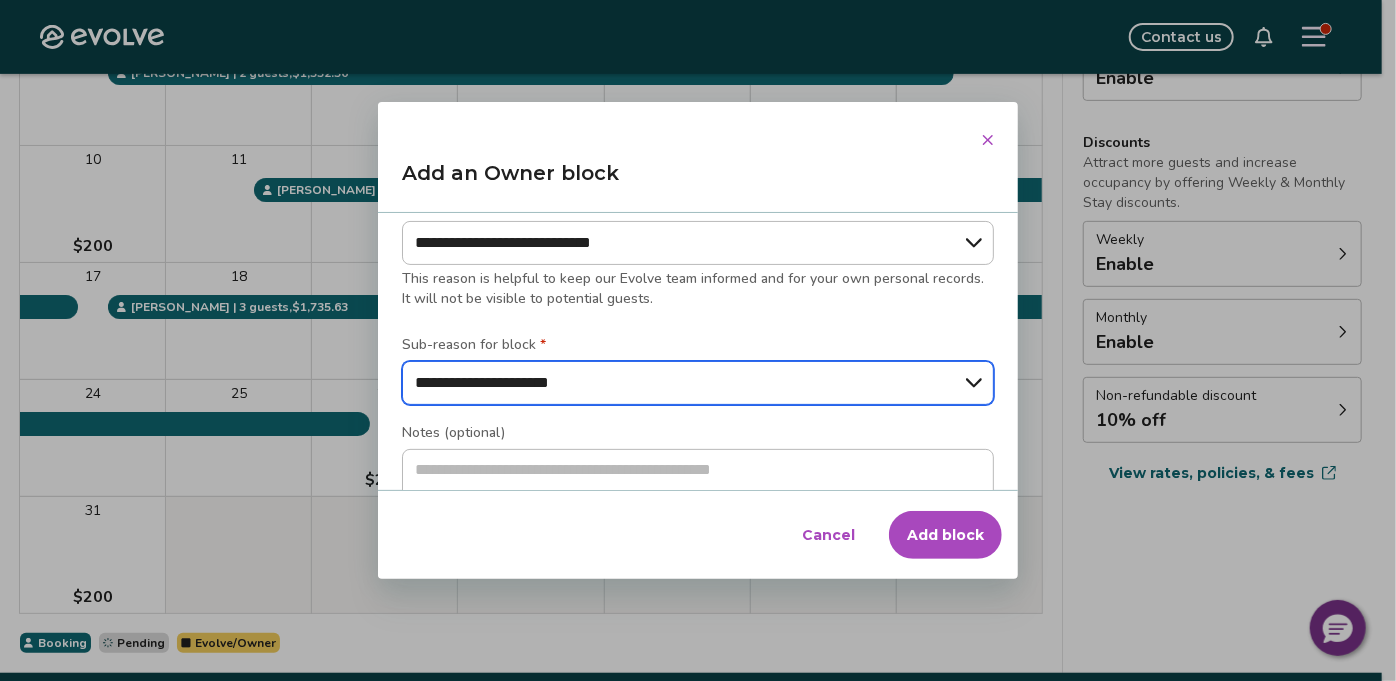 click on "**********" at bounding box center (698, 383) 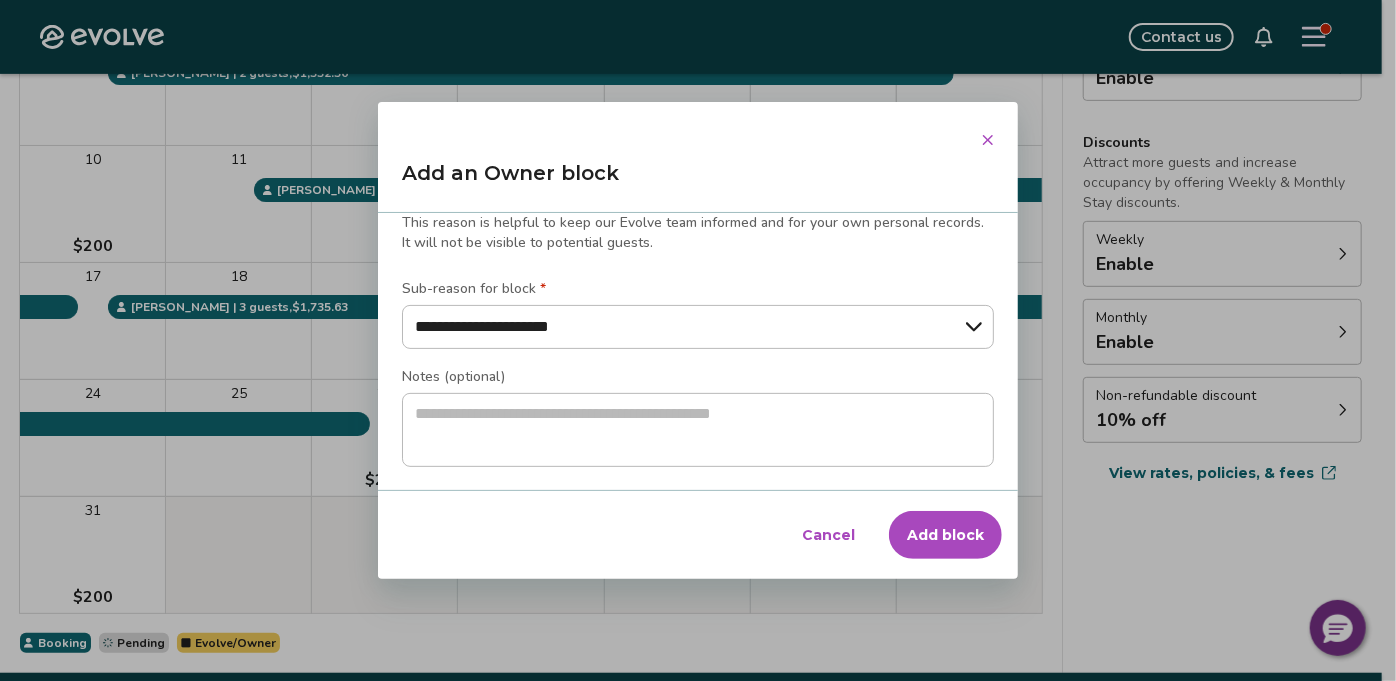 click on "Add block" at bounding box center (945, 535) 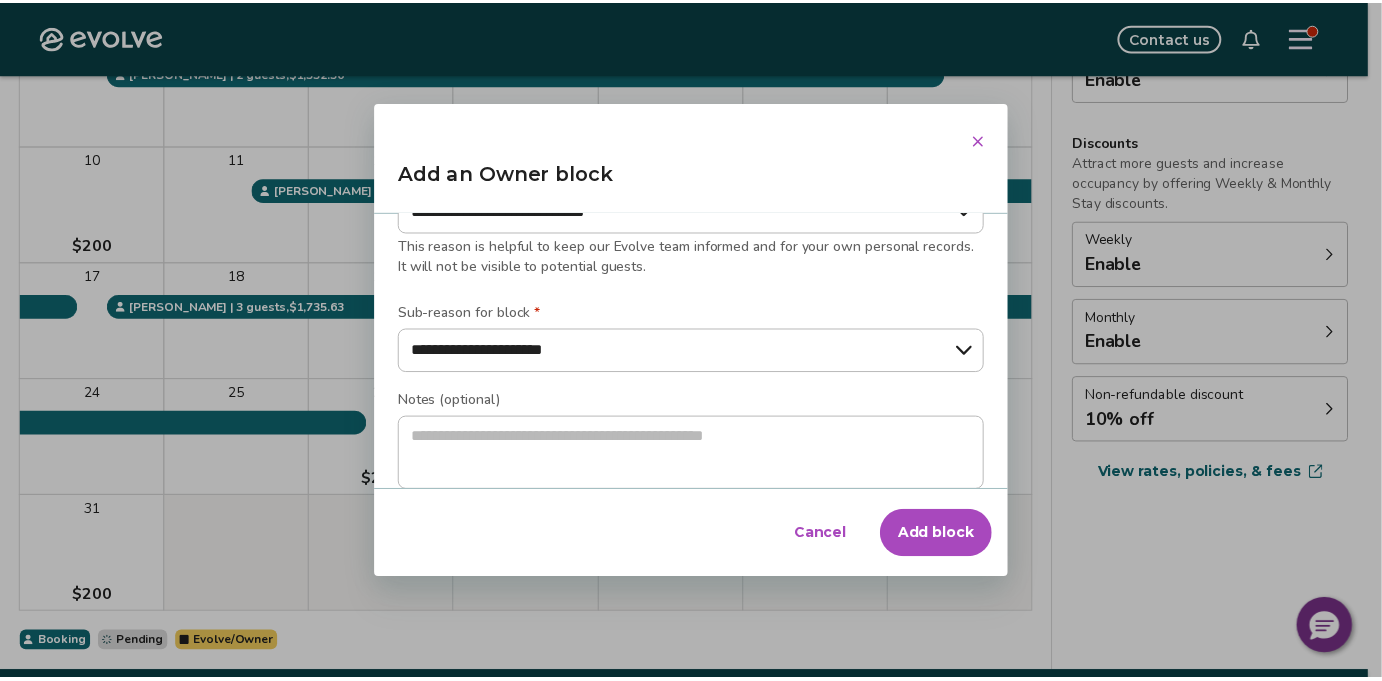 scroll, scrollTop: 344, scrollLeft: 0, axis: vertical 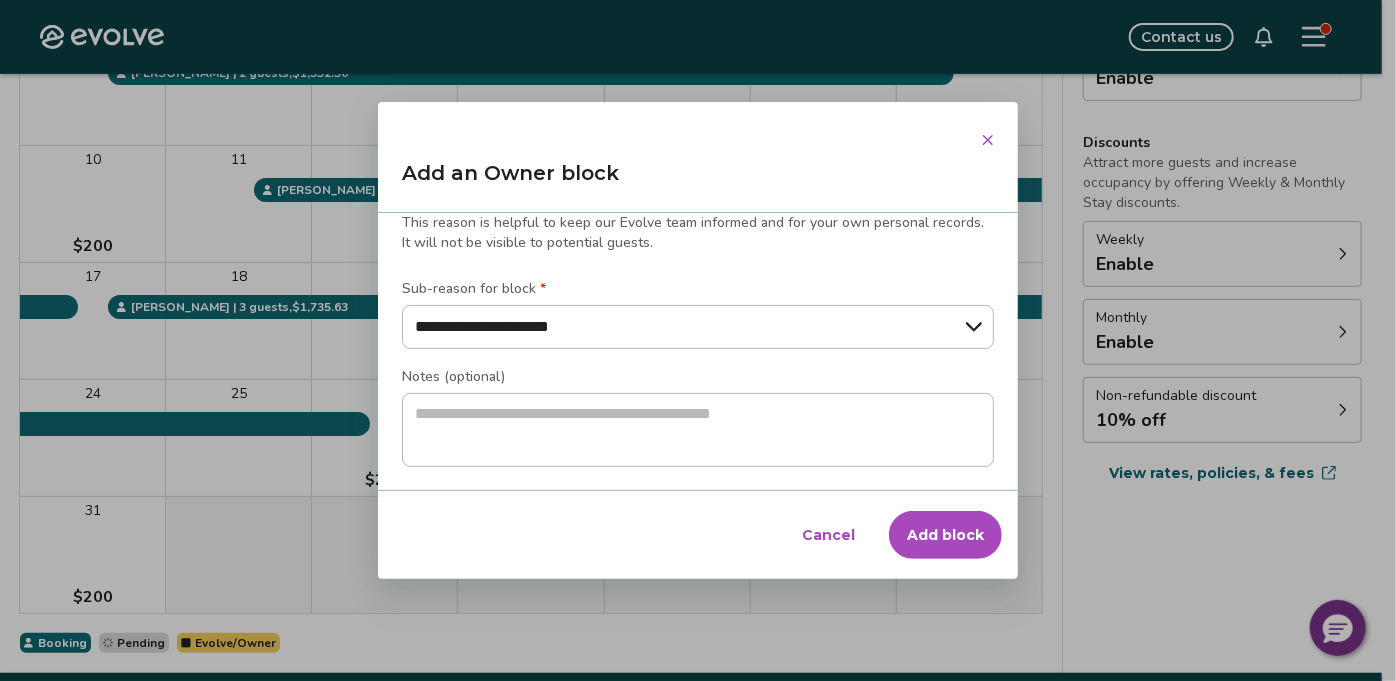 click on "Add block" at bounding box center [945, 535] 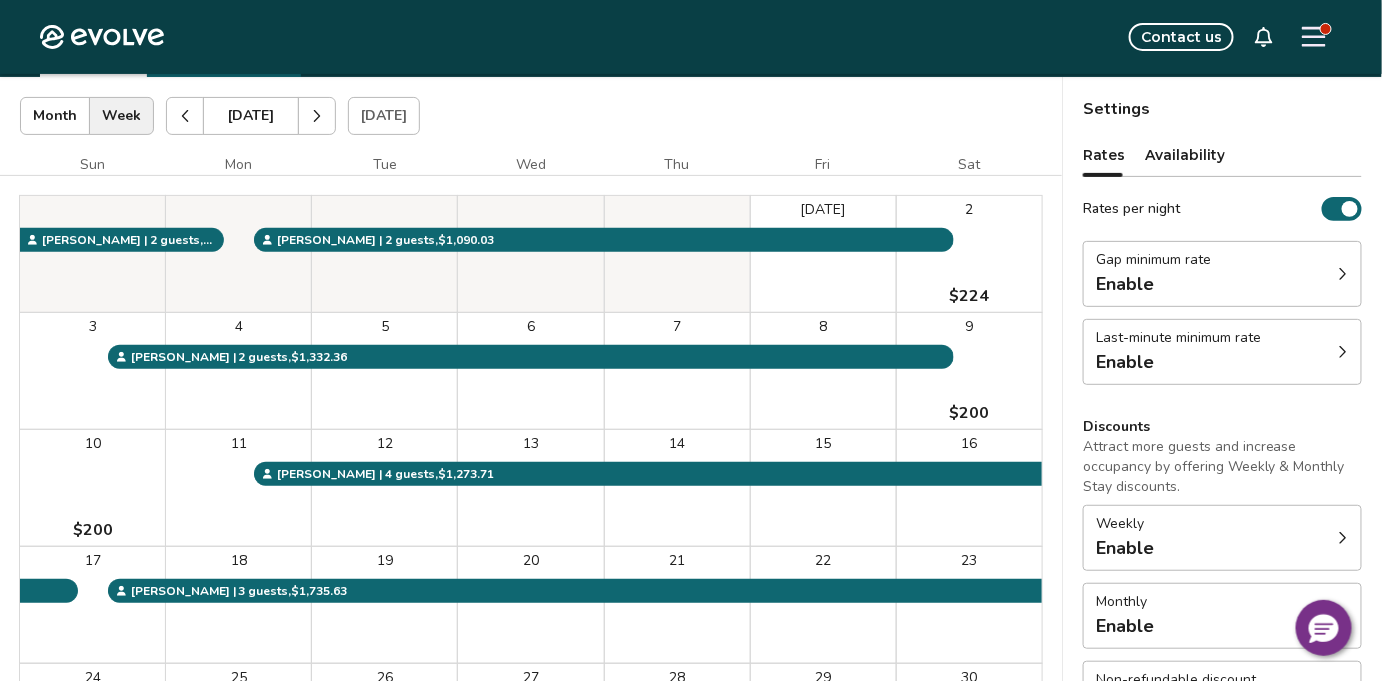 scroll, scrollTop: 0, scrollLeft: 0, axis: both 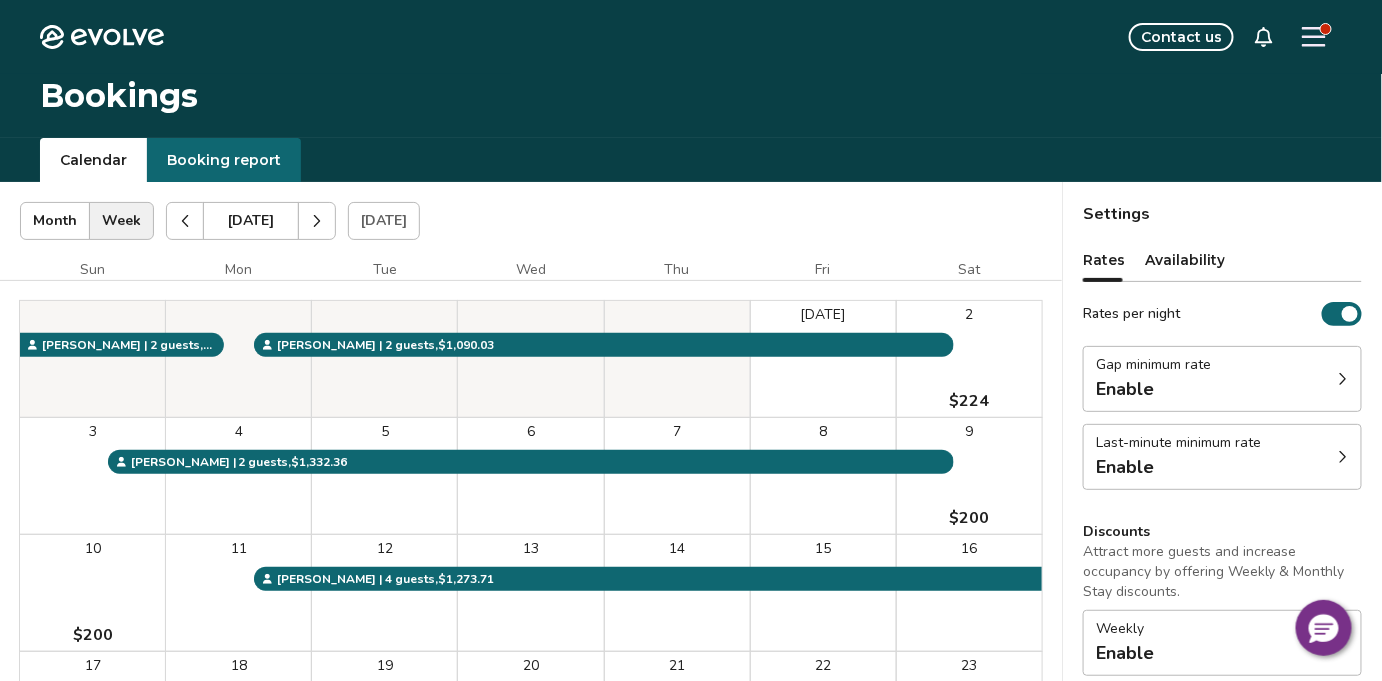 click at bounding box center [317, 221] 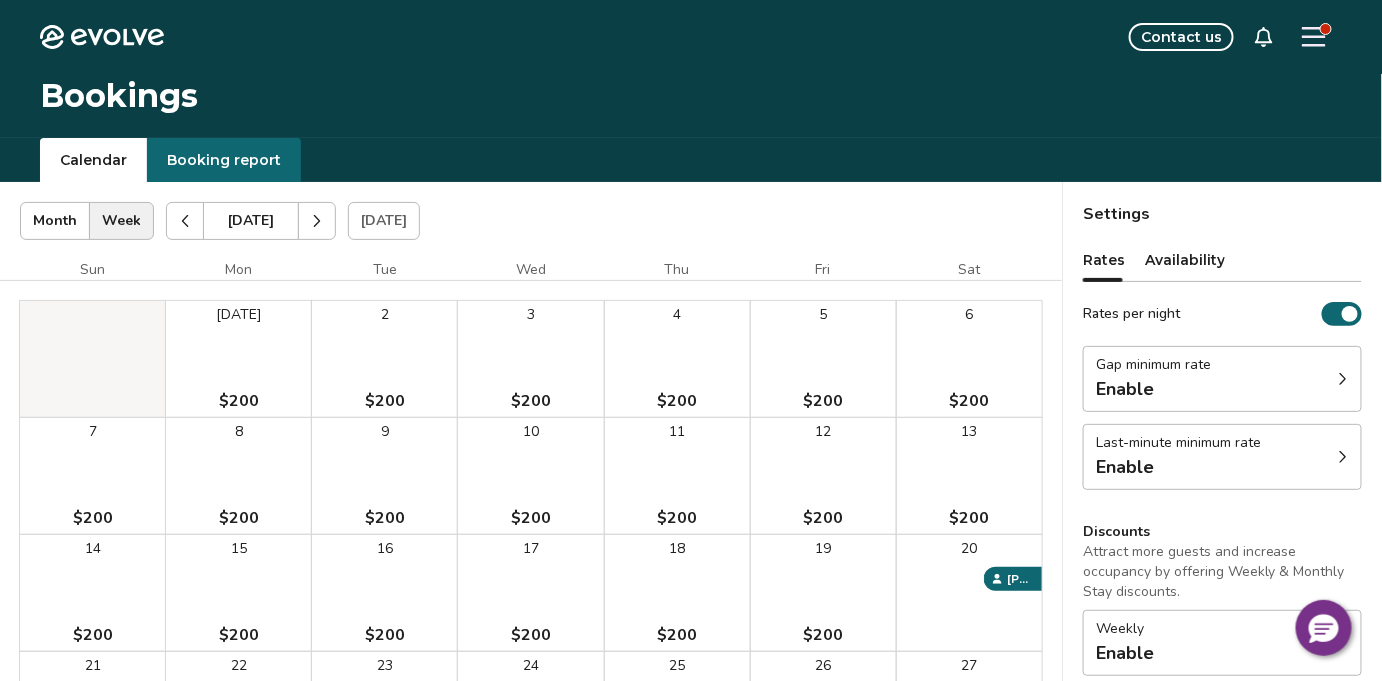click 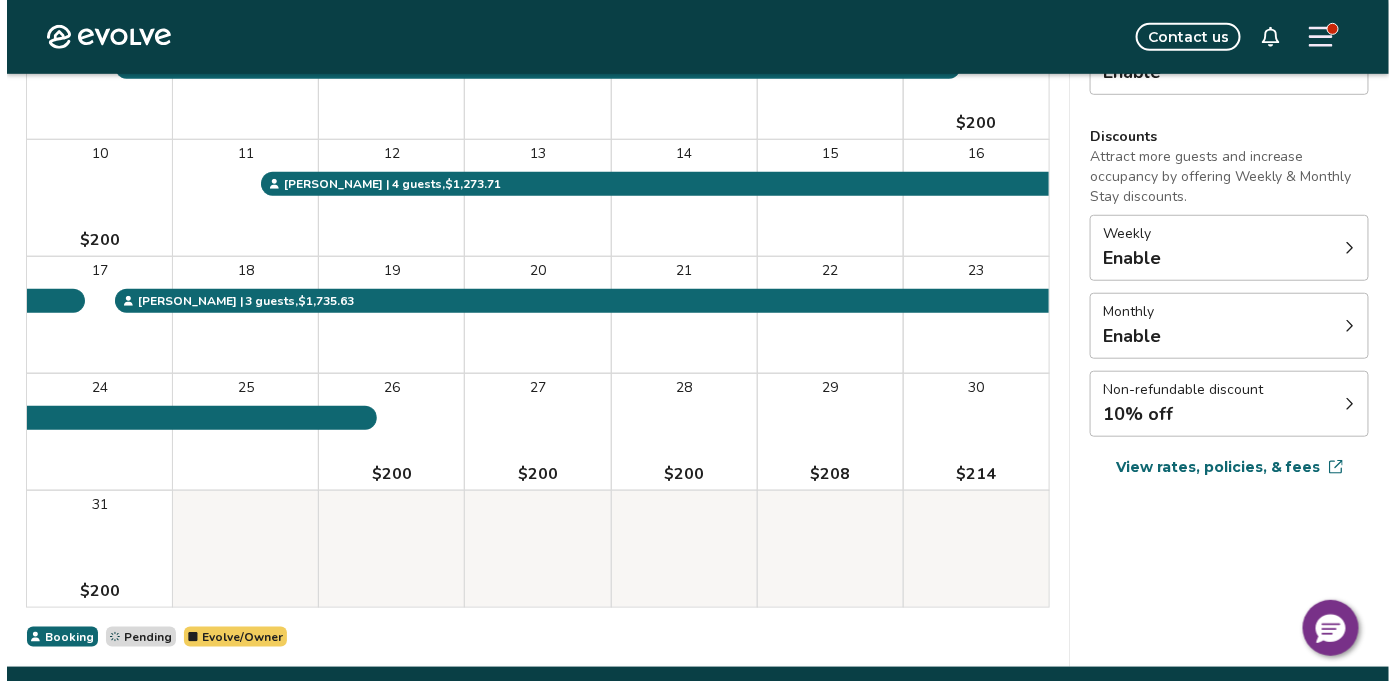 scroll, scrollTop: 396, scrollLeft: 0, axis: vertical 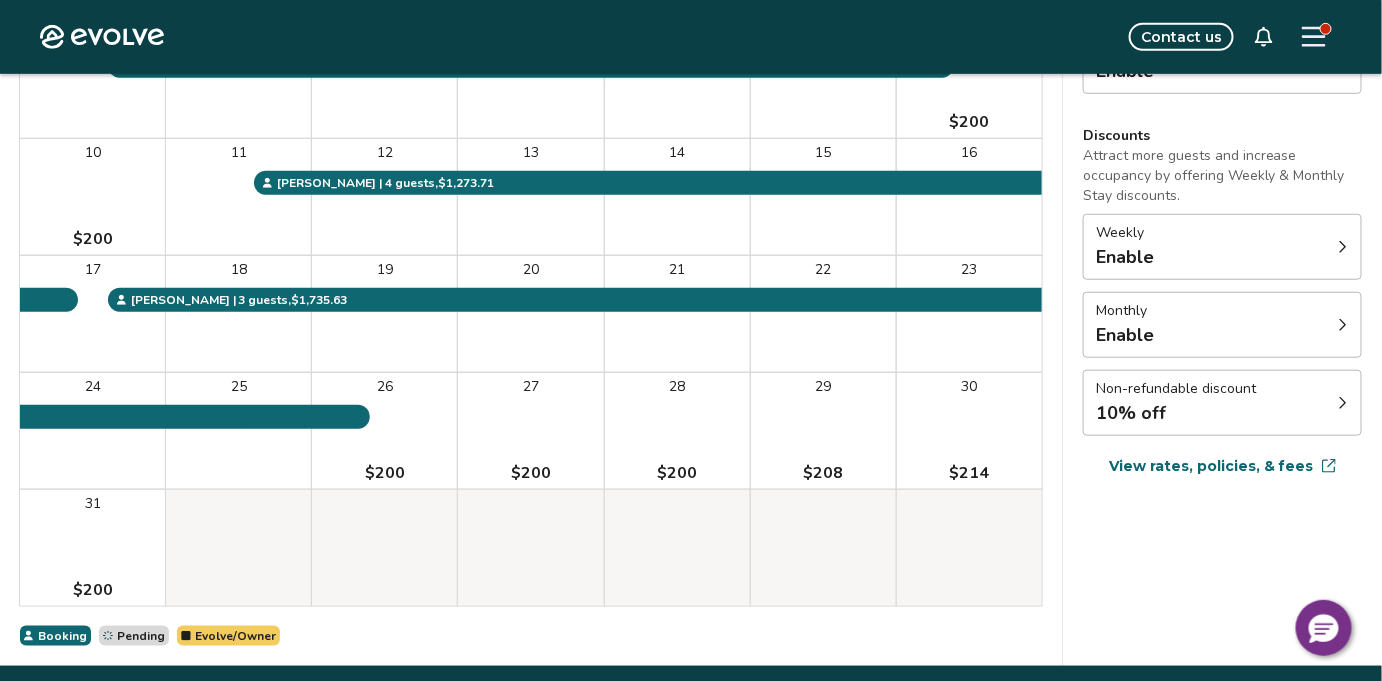 click on "29 $208" at bounding box center (823, 431) 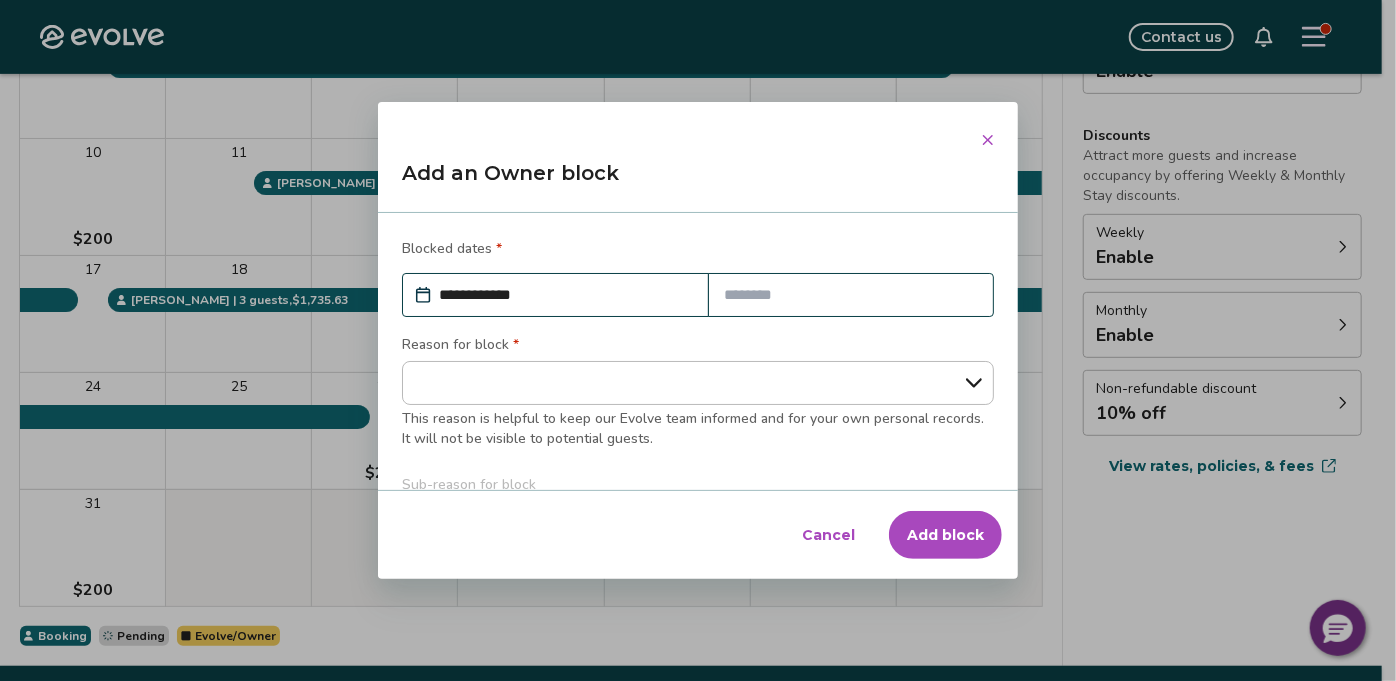 click at bounding box center (851, 295) 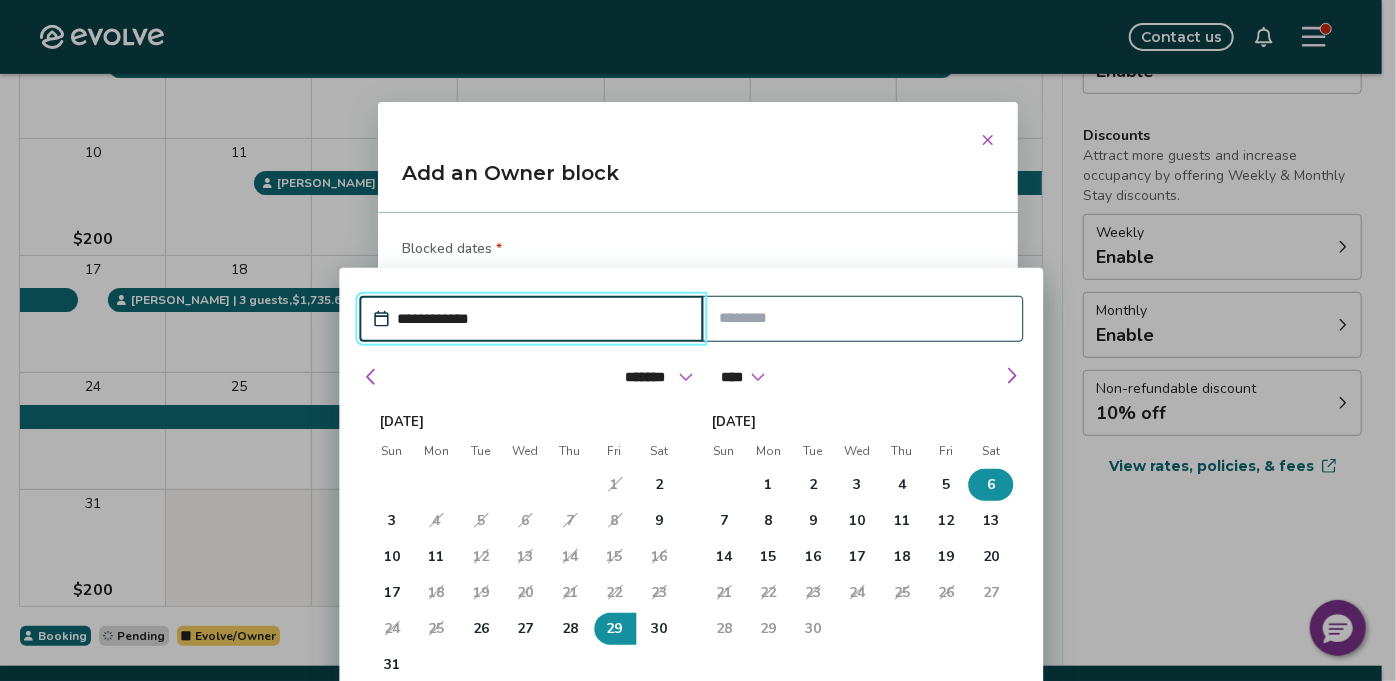 click on "6" at bounding box center (991, 485) 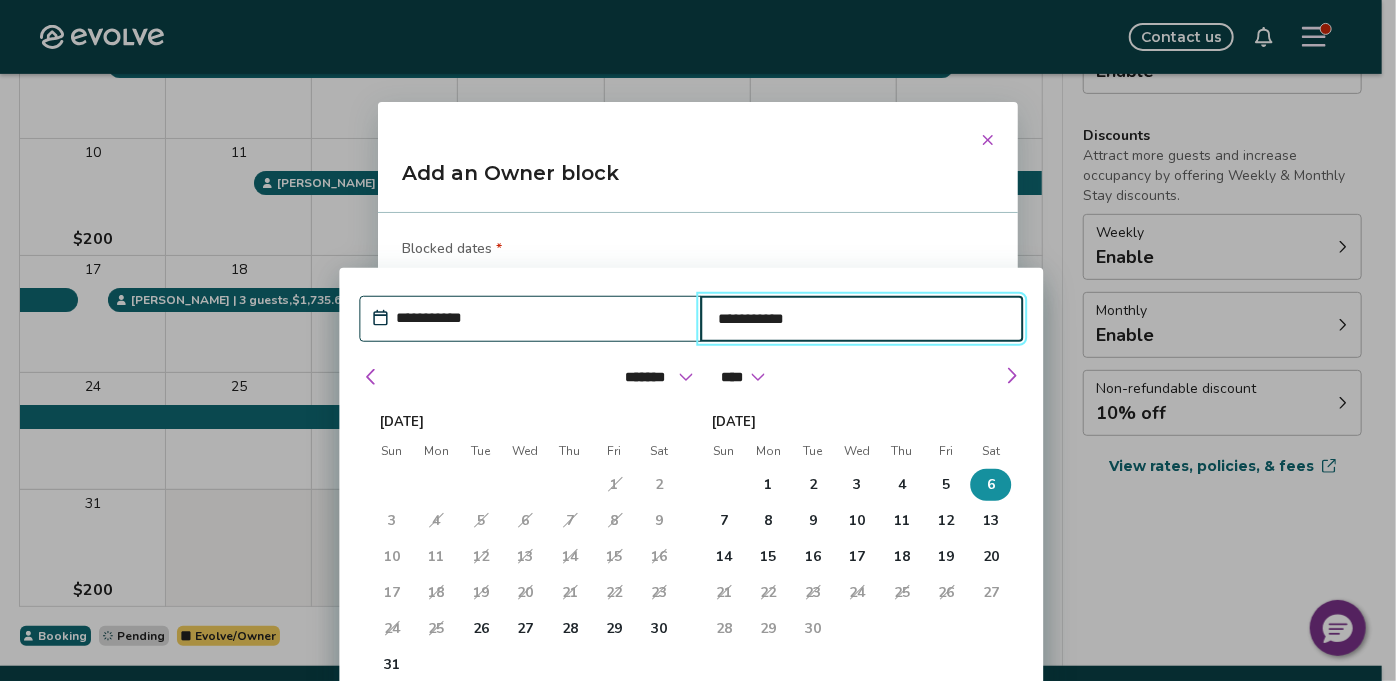 click on "**********" at bounding box center (698, 340) 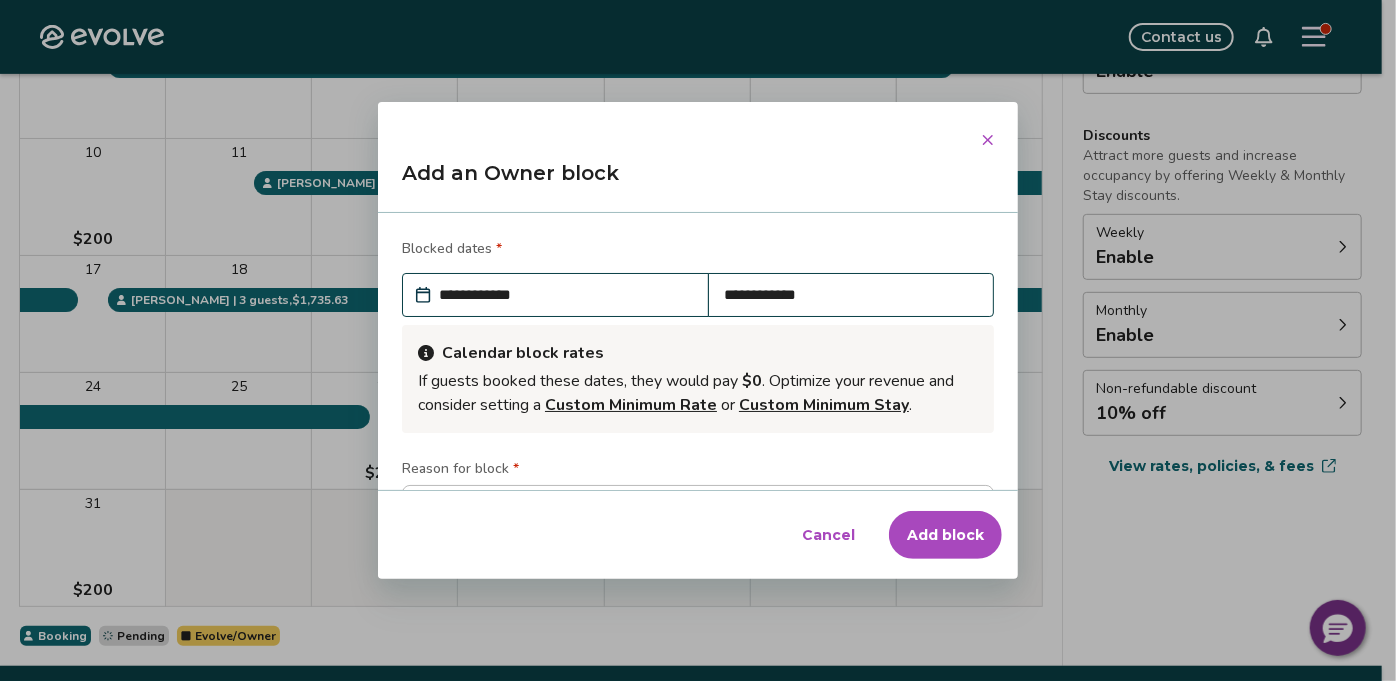 click on "**********" at bounding box center (565, 295) 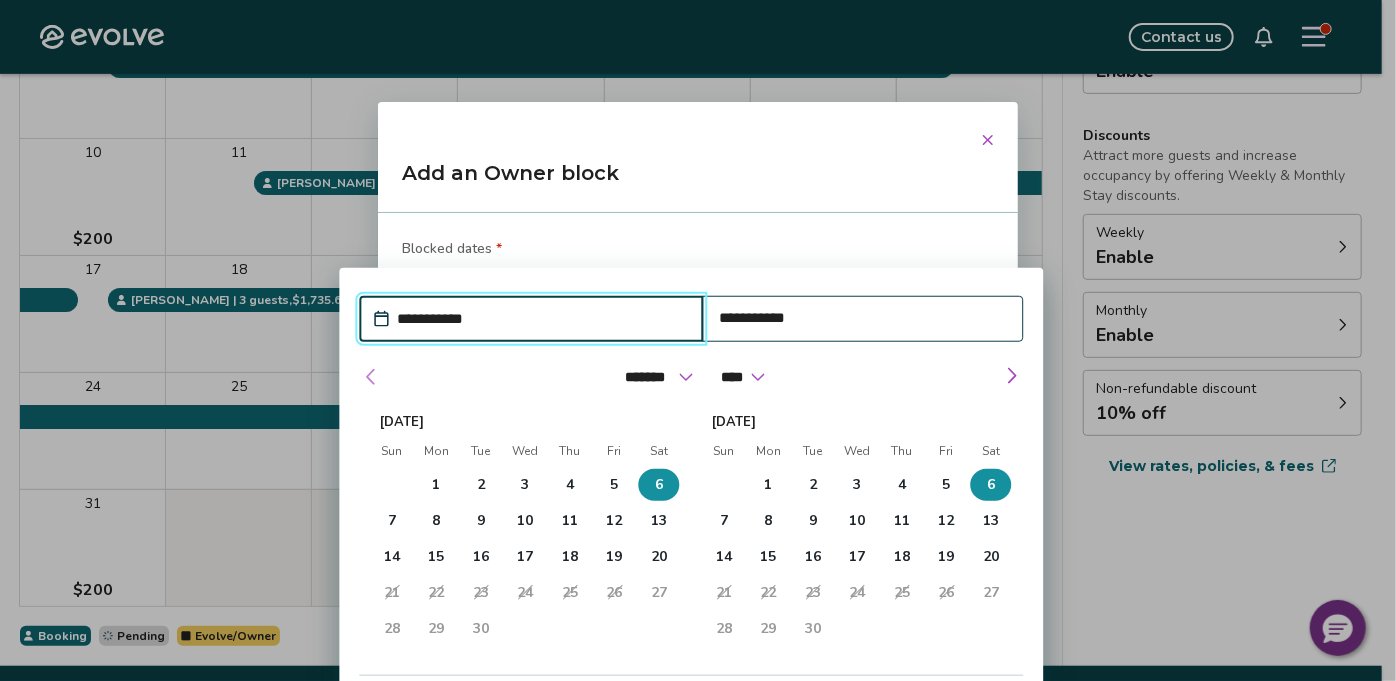 click at bounding box center (371, 377) 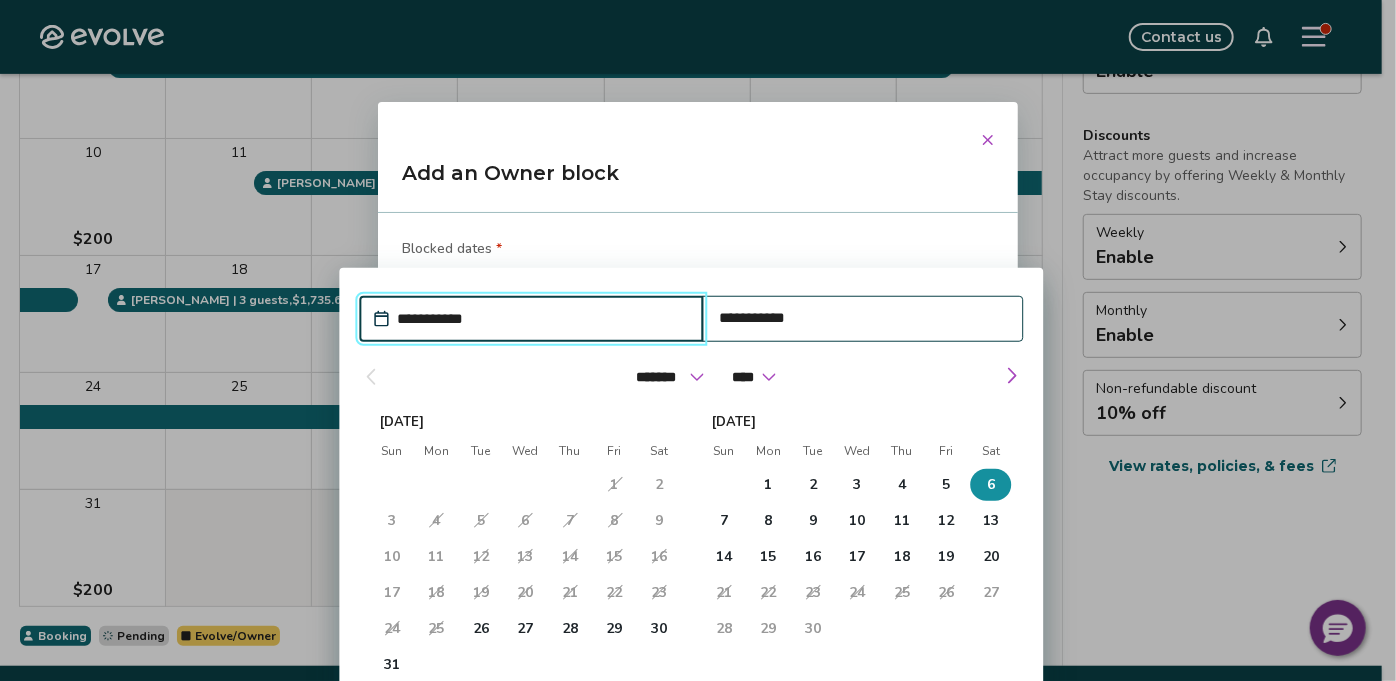 click on "29" at bounding box center (614, 629) 